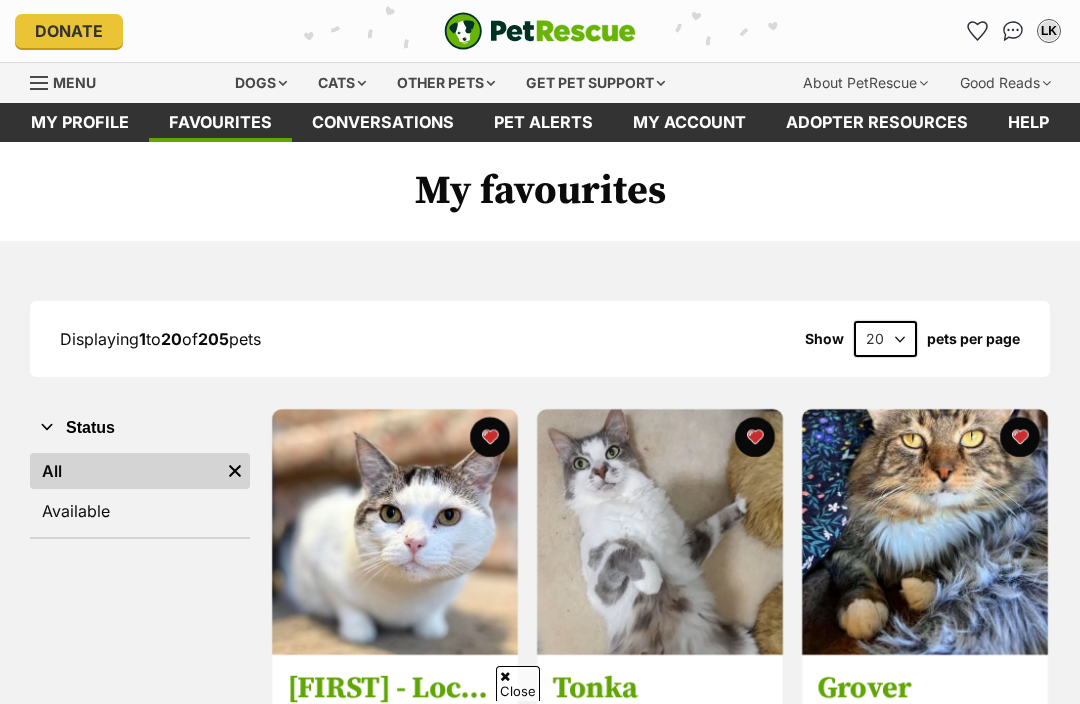 scroll, scrollTop: 1157, scrollLeft: 0, axis: vertical 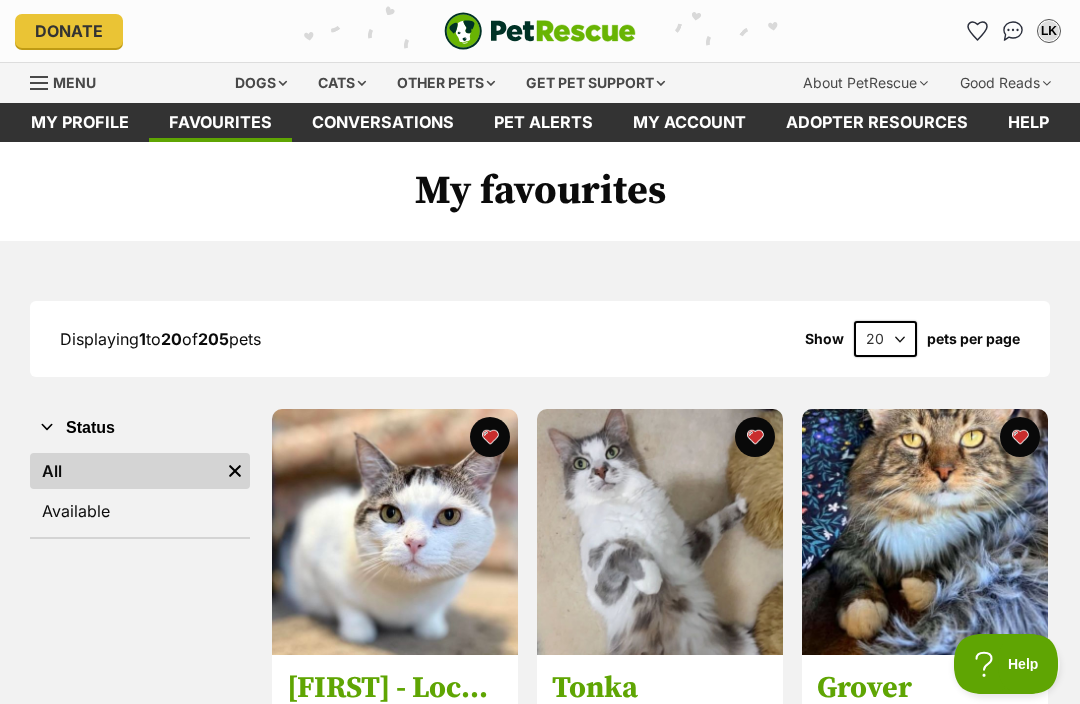 click 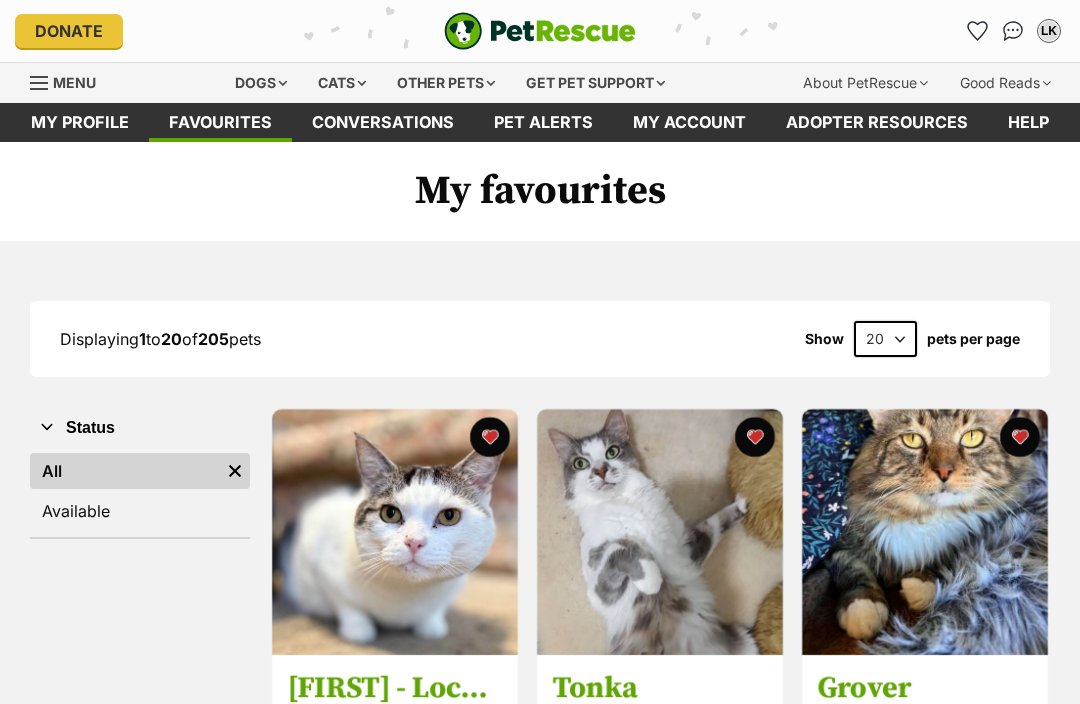 scroll, scrollTop: 0, scrollLeft: 0, axis: both 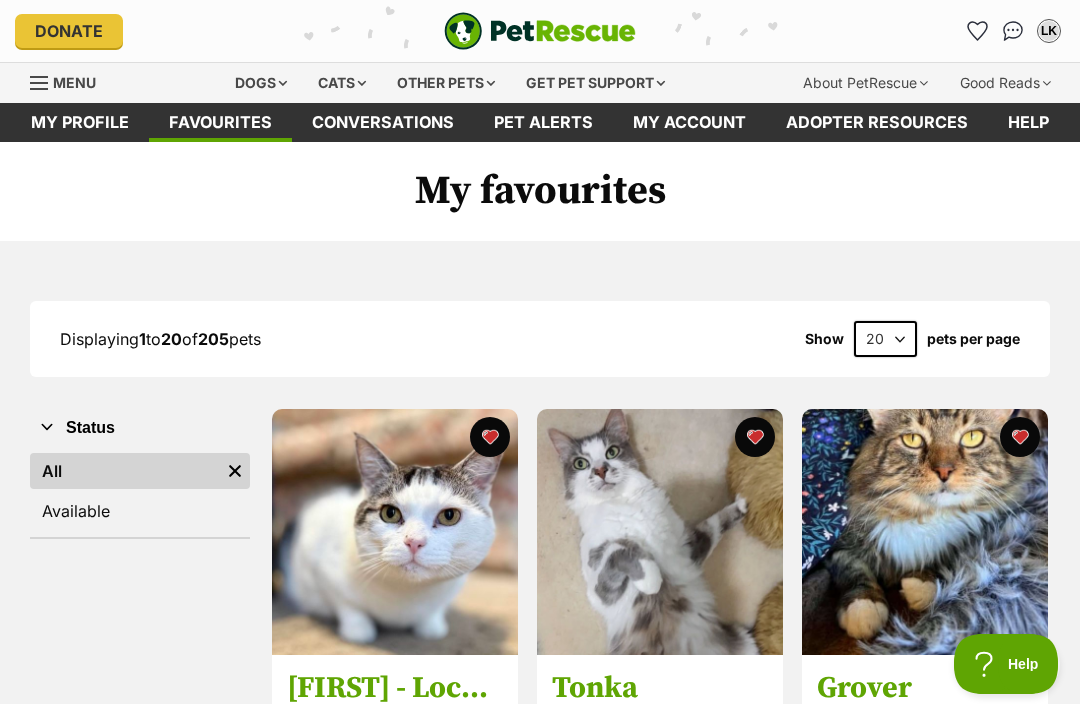 click on "Cats" at bounding box center [342, 83] 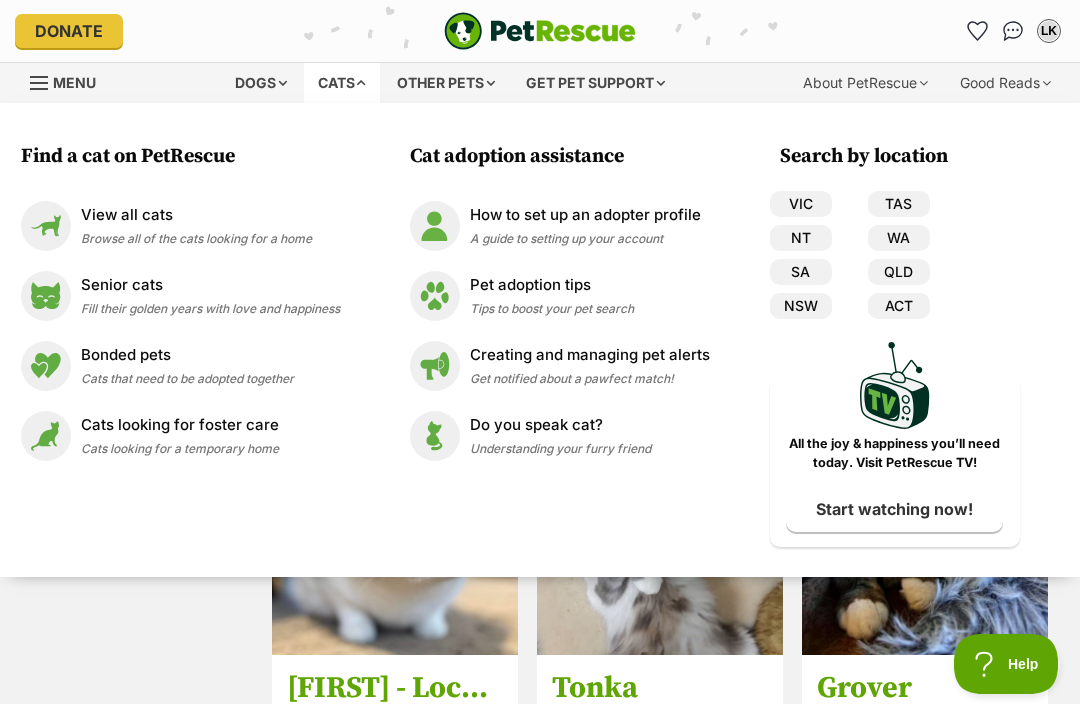click on "VIC" at bounding box center (801, 204) 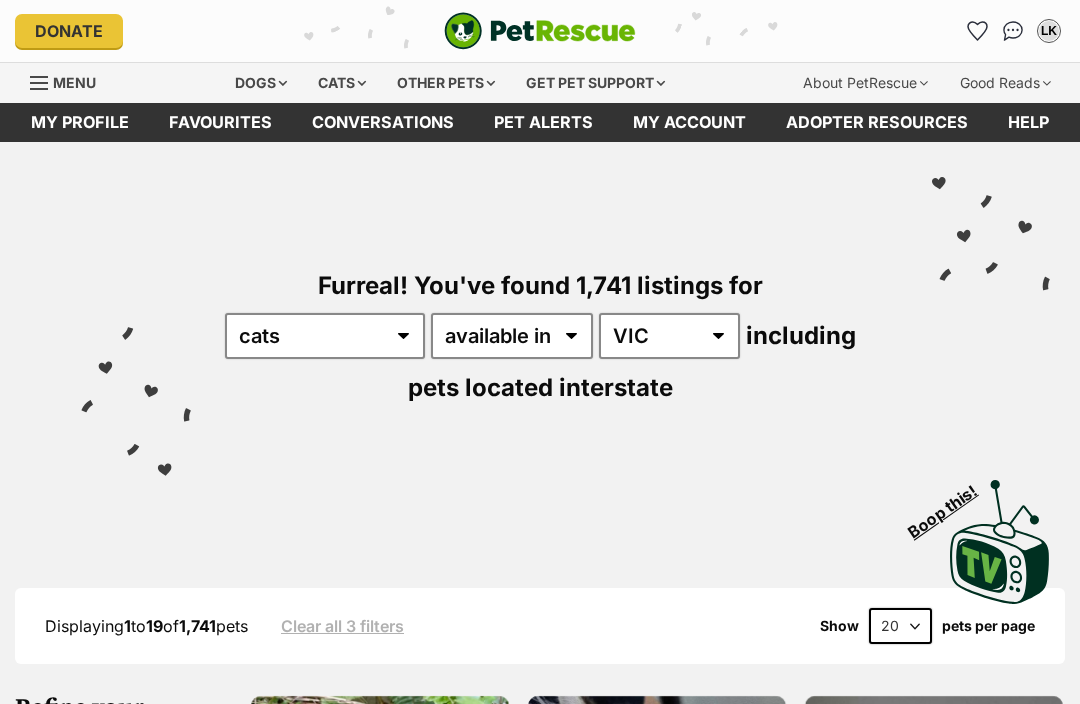 scroll, scrollTop: 0, scrollLeft: 0, axis: both 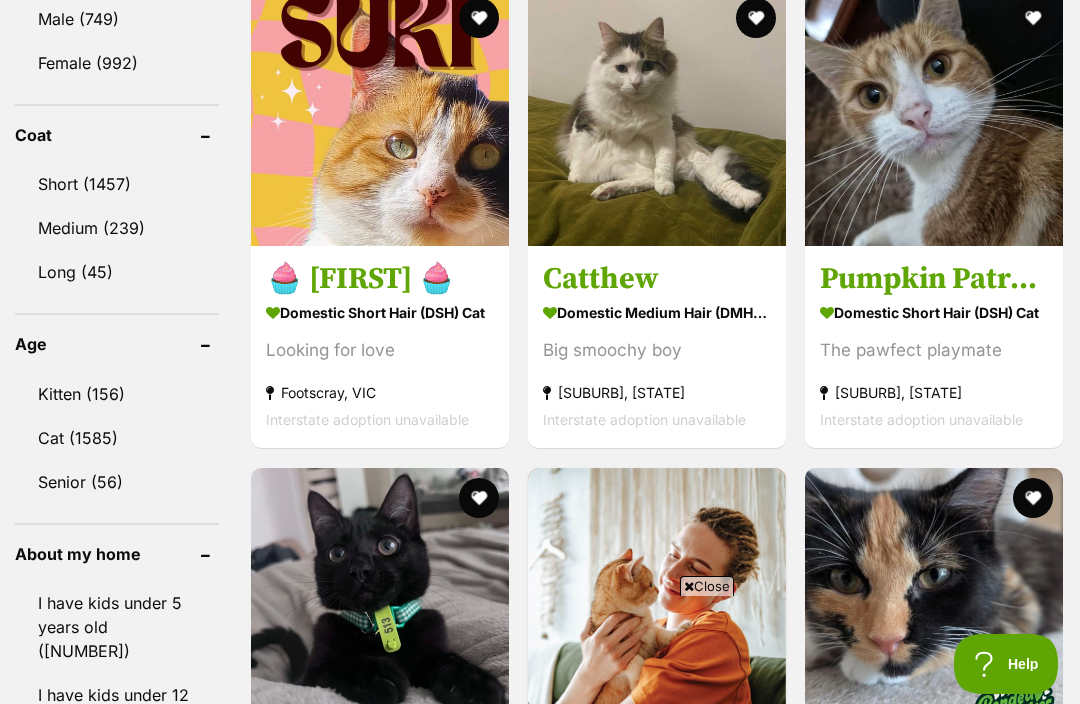 click on "Long (45)" at bounding box center (117, 272) 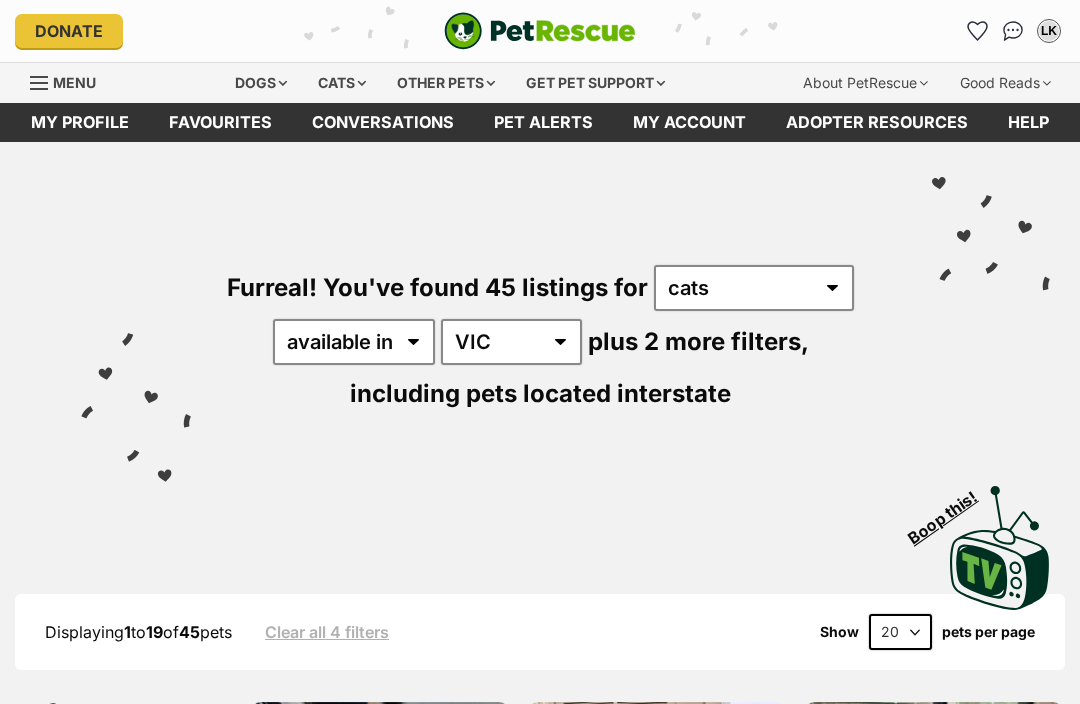 scroll, scrollTop: 0, scrollLeft: 0, axis: both 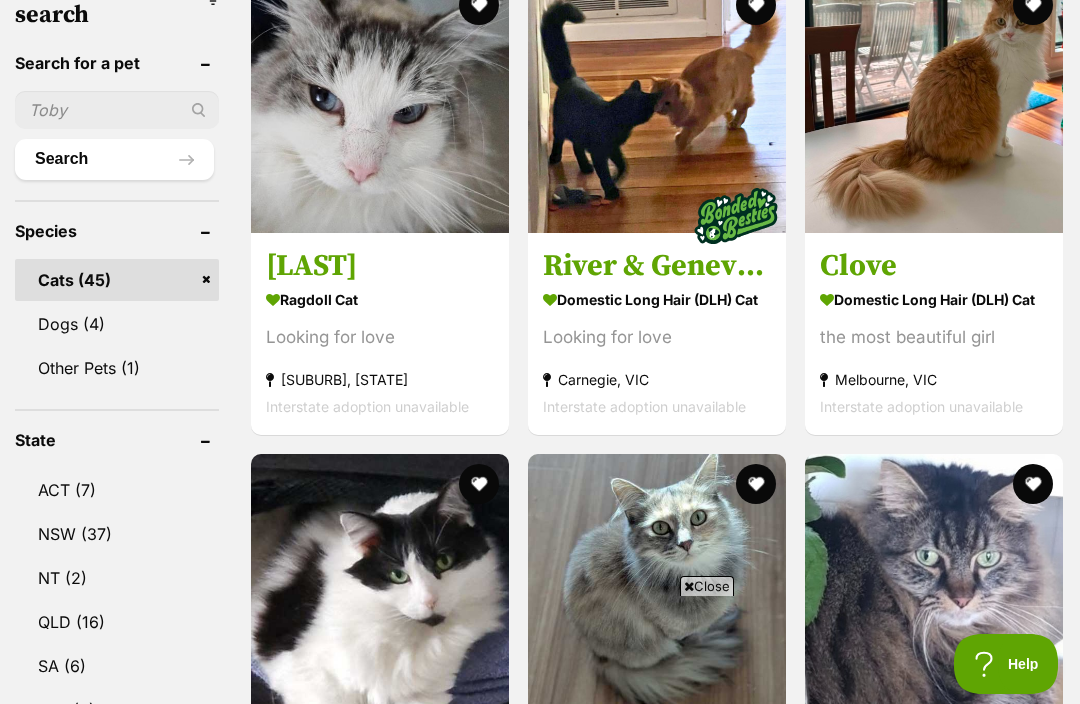 click at bounding box center (380, 104) 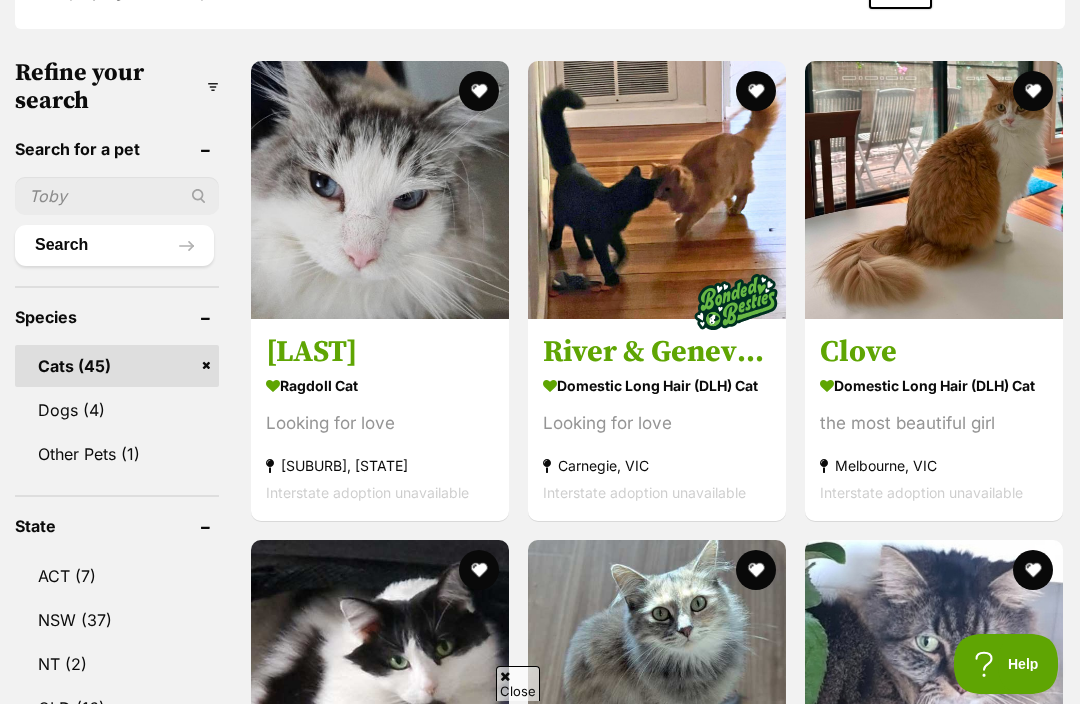 scroll, scrollTop: 0, scrollLeft: 0, axis: both 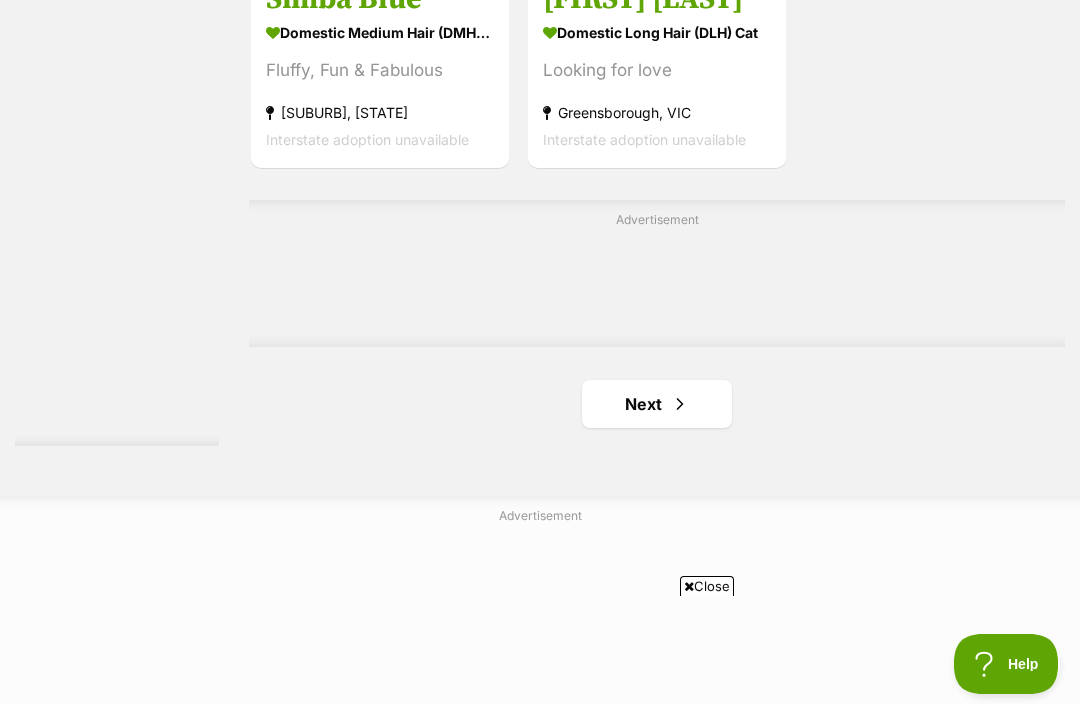 click on "Next" at bounding box center (657, 404) 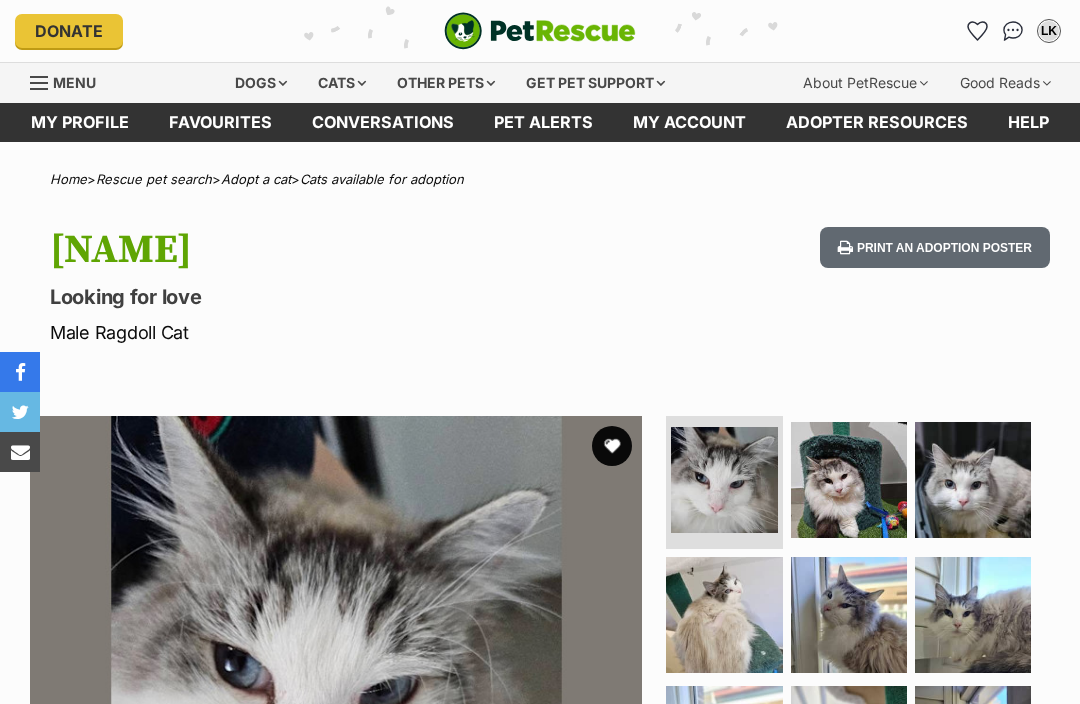 scroll, scrollTop: 0, scrollLeft: 0, axis: both 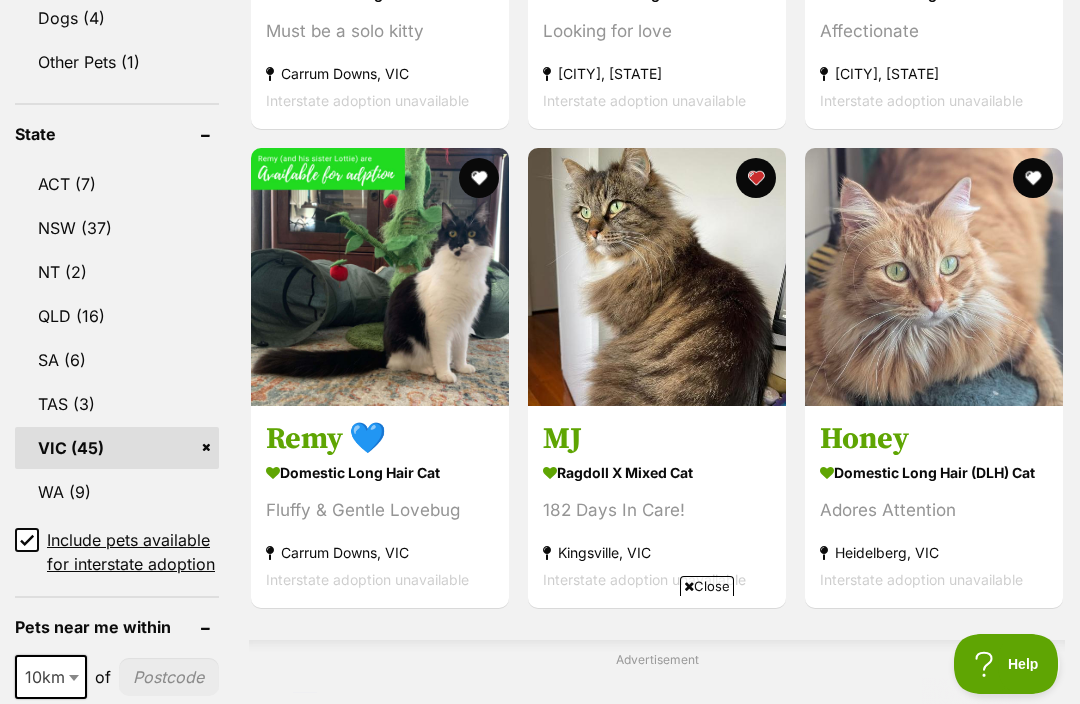 click at bounding box center [934, 277] 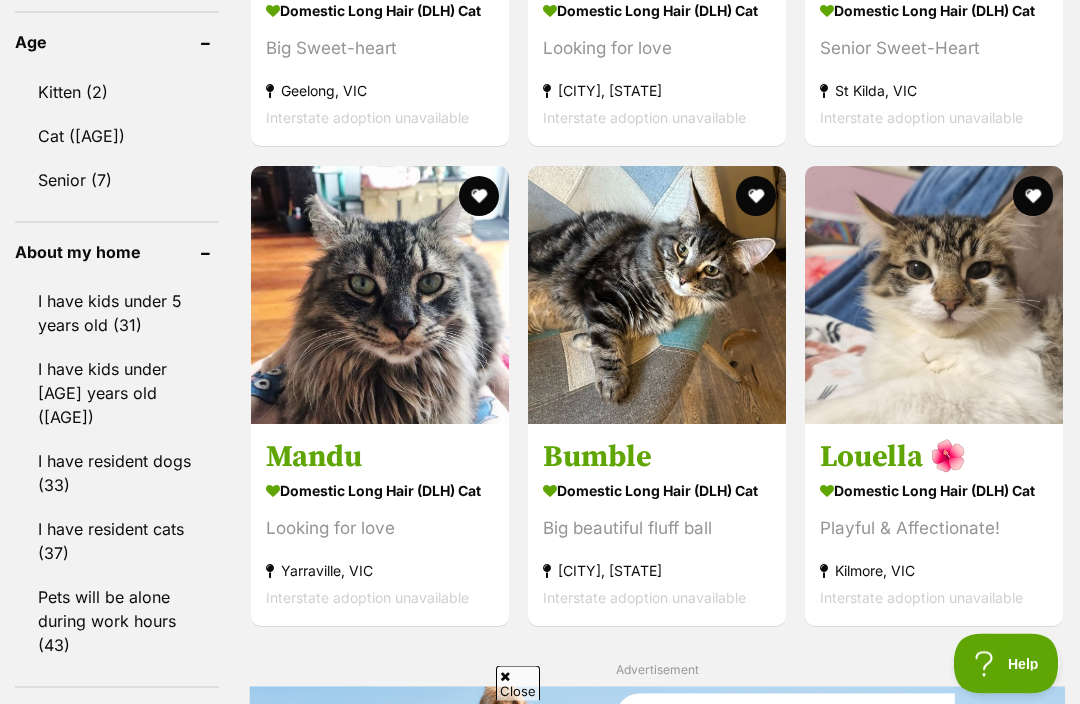 scroll, scrollTop: 0, scrollLeft: 0, axis: both 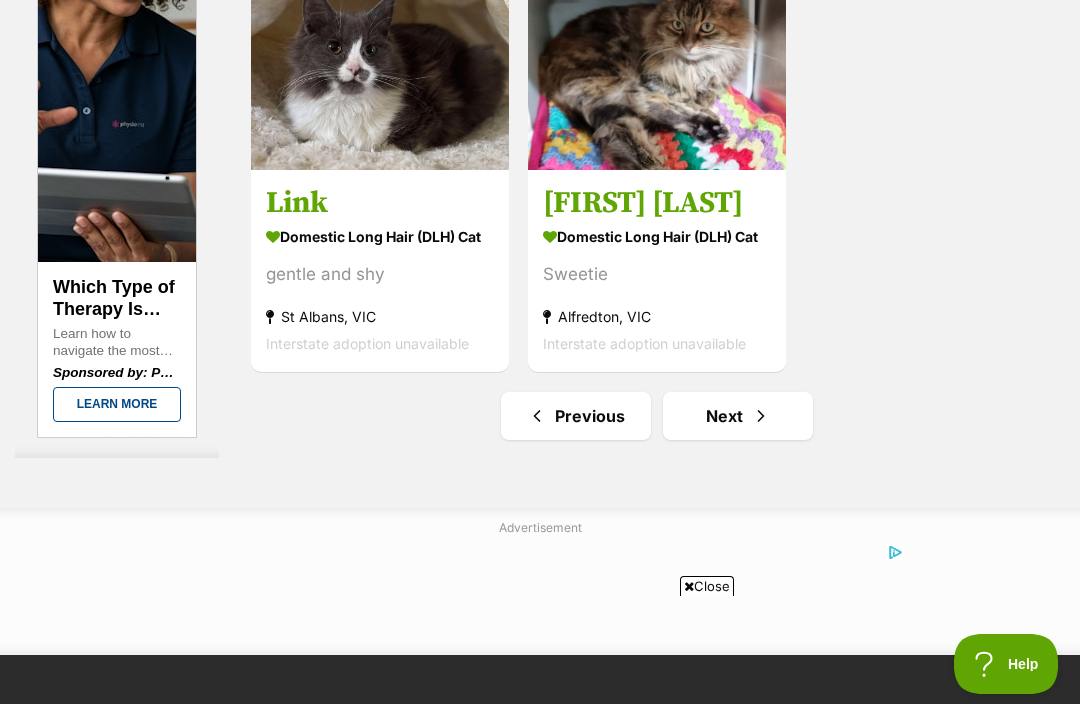 click on "Next" at bounding box center [738, 416] 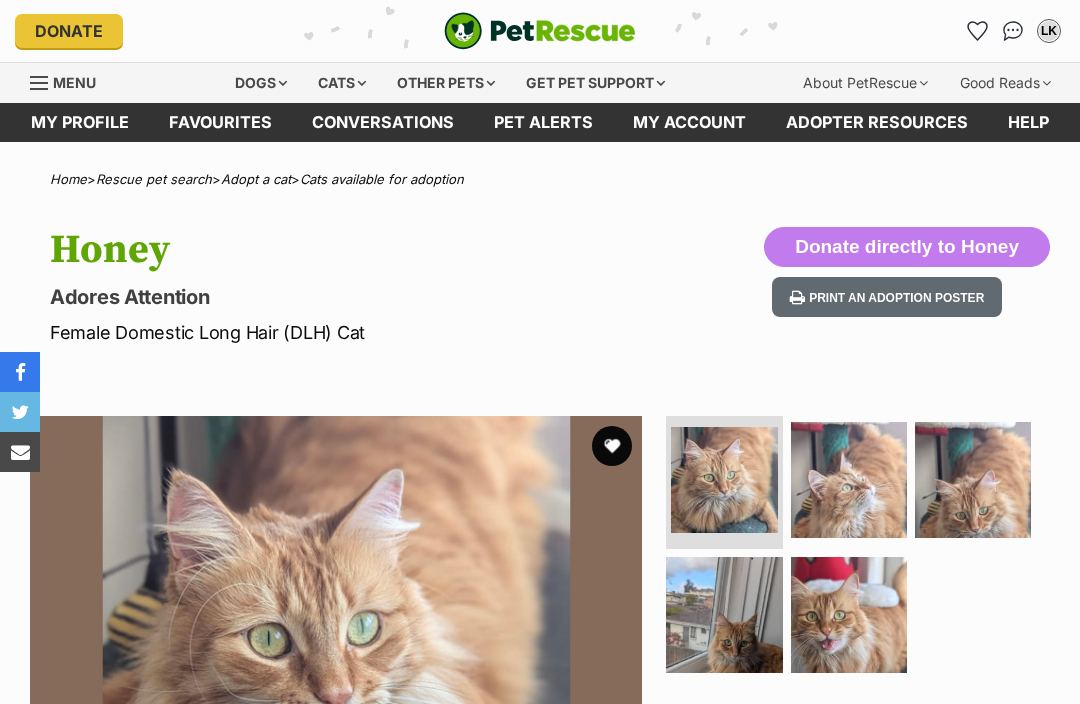 scroll, scrollTop: 220, scrollLeft: 0, axis: vertical 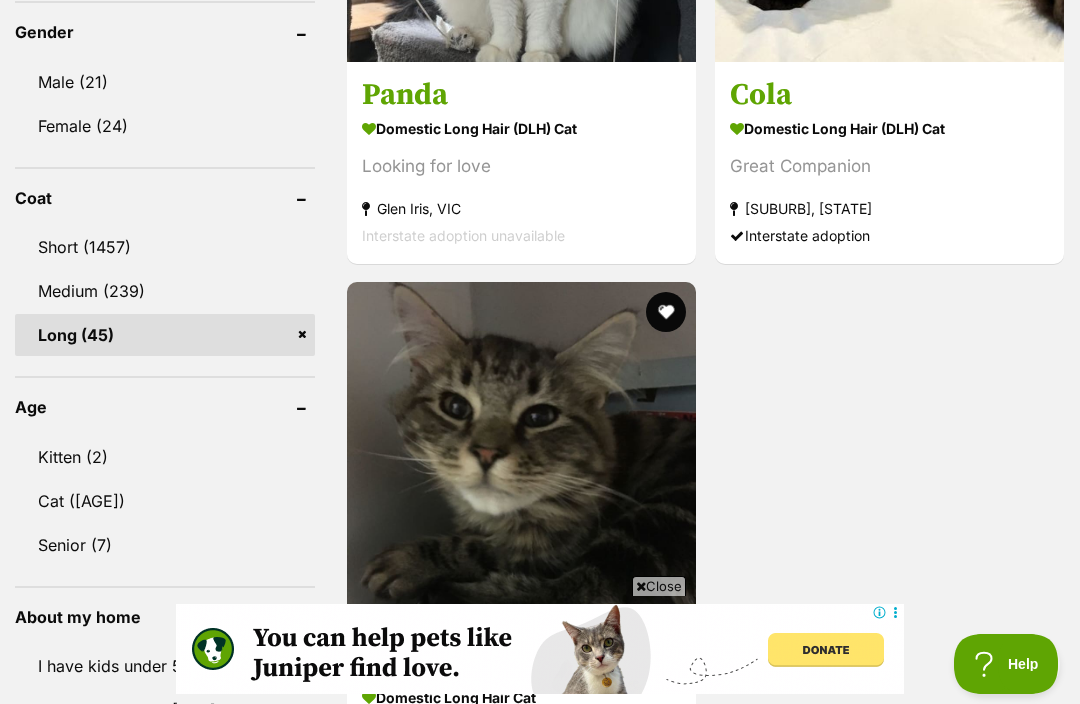 click on "Coat" at bounding box center (165, 198) 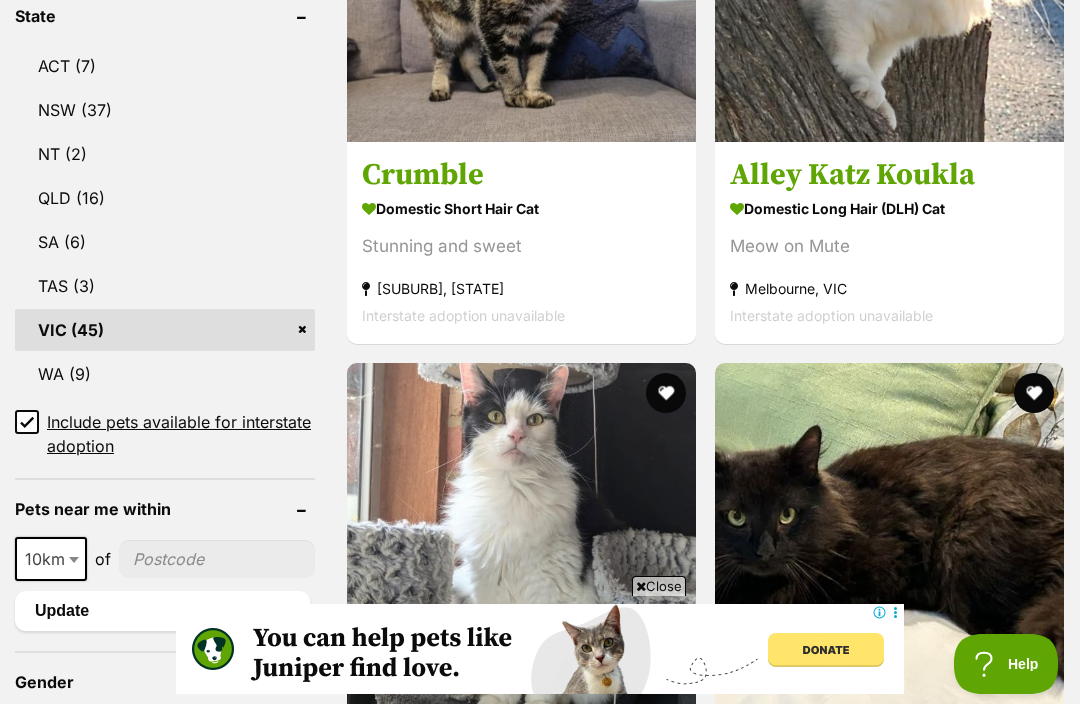 scroll, scrollTop: 1101, scrollLeft: 0, axis: vertical 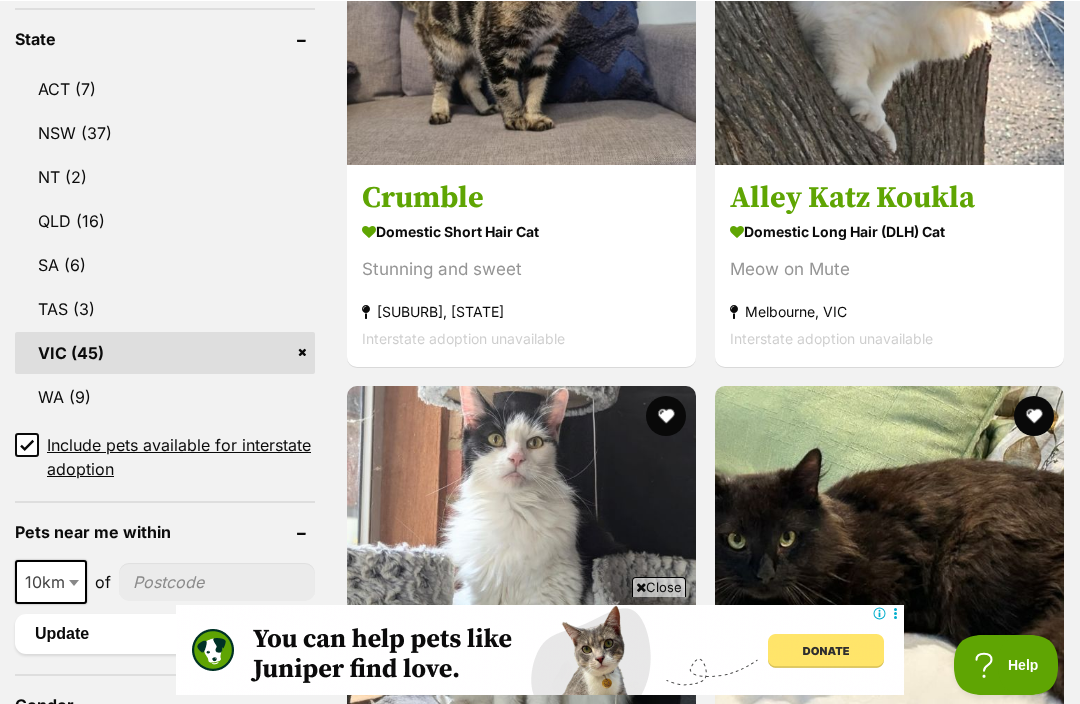 click on "VIC (45)" at bounding box center [165, 352] 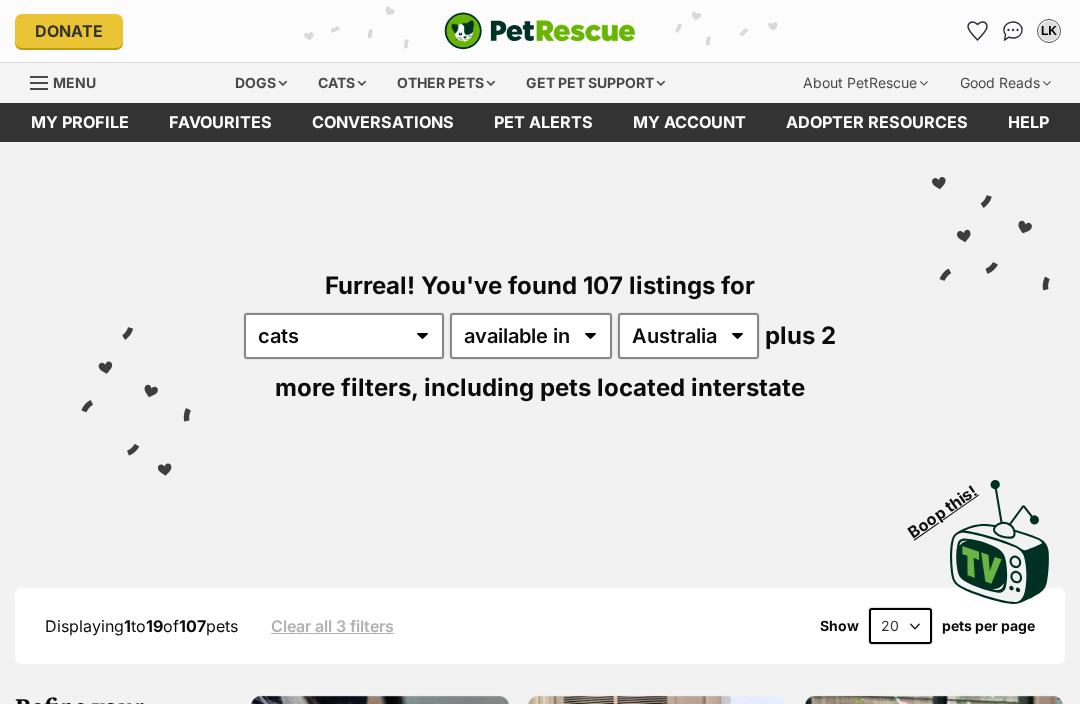 scroll, scrollTop: 0, scrollLeft: 0, axis: both 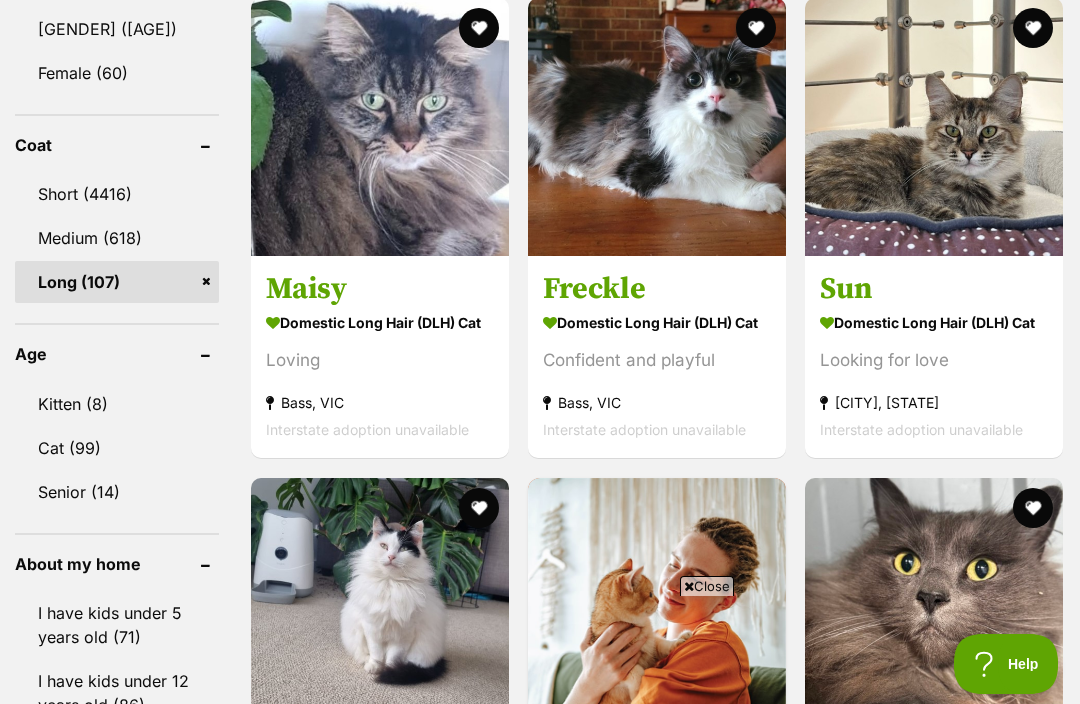 click on "Medium (618)" at bounding box center [117, 238] 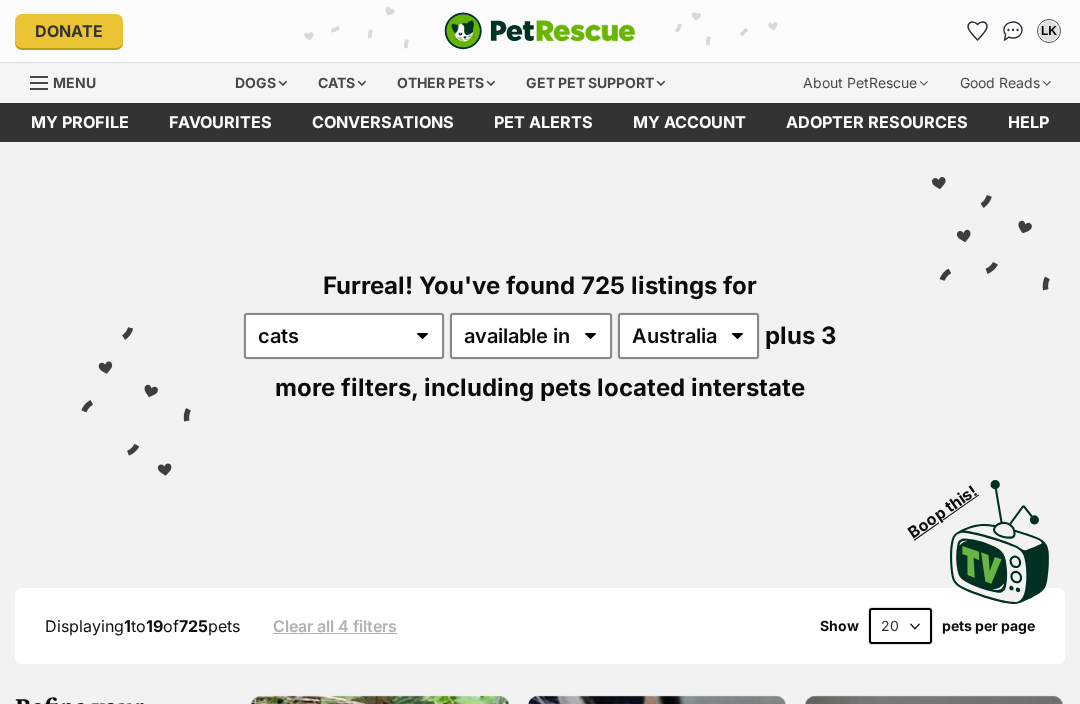 scroll, scrollTop: 0, scrollLeft: 0, axis: both 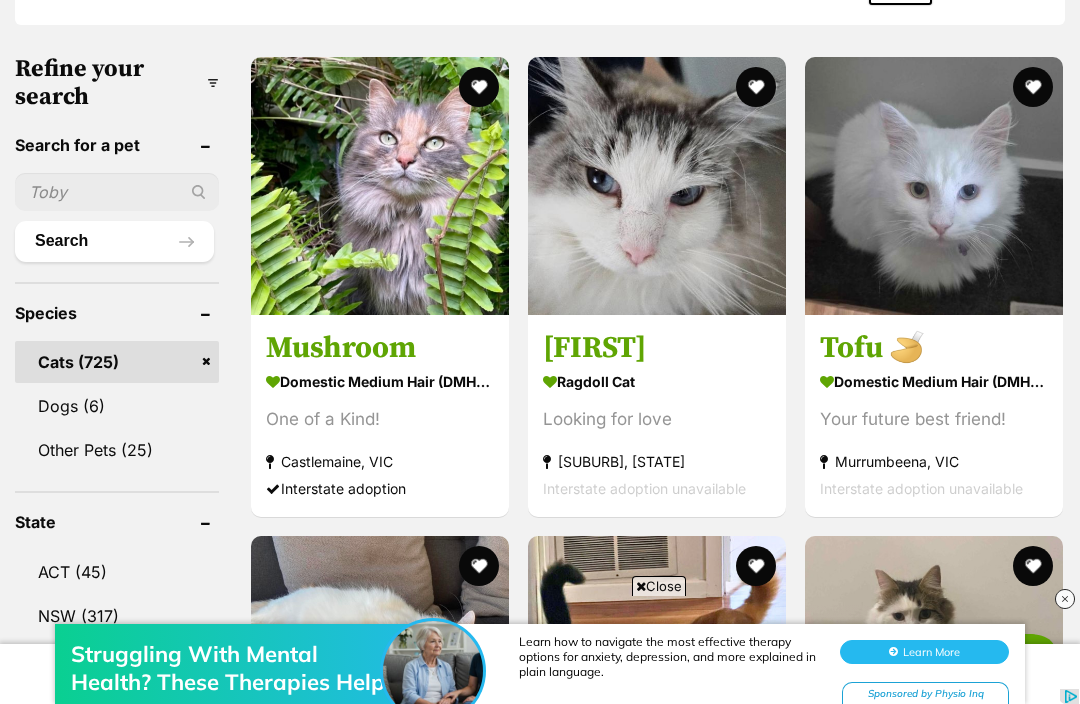 click at bounding box center (380, 186) 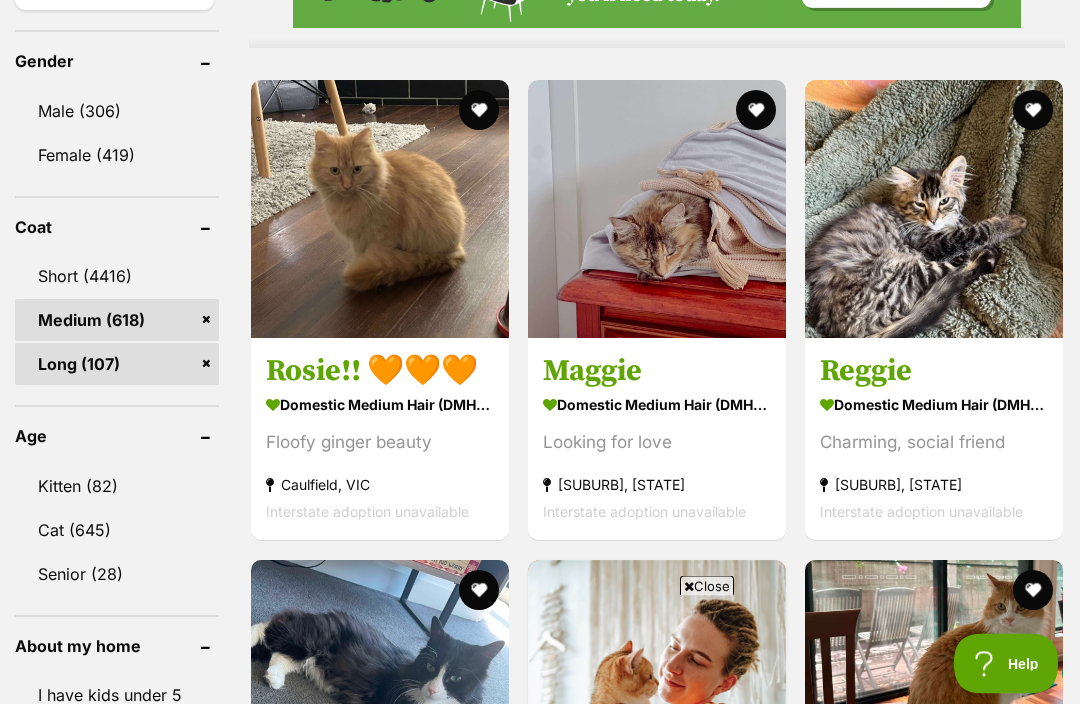 scroll, scrollTop: 1766, scrollLeft: 0, axis: vertical 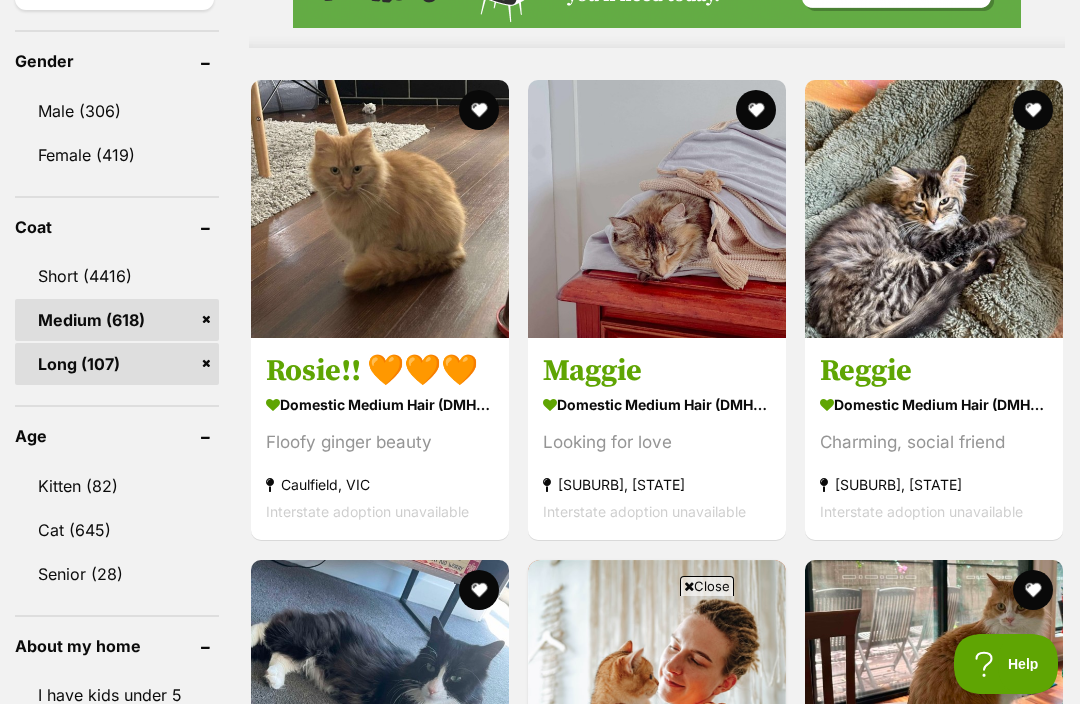 click at bounding box center (380, 209) 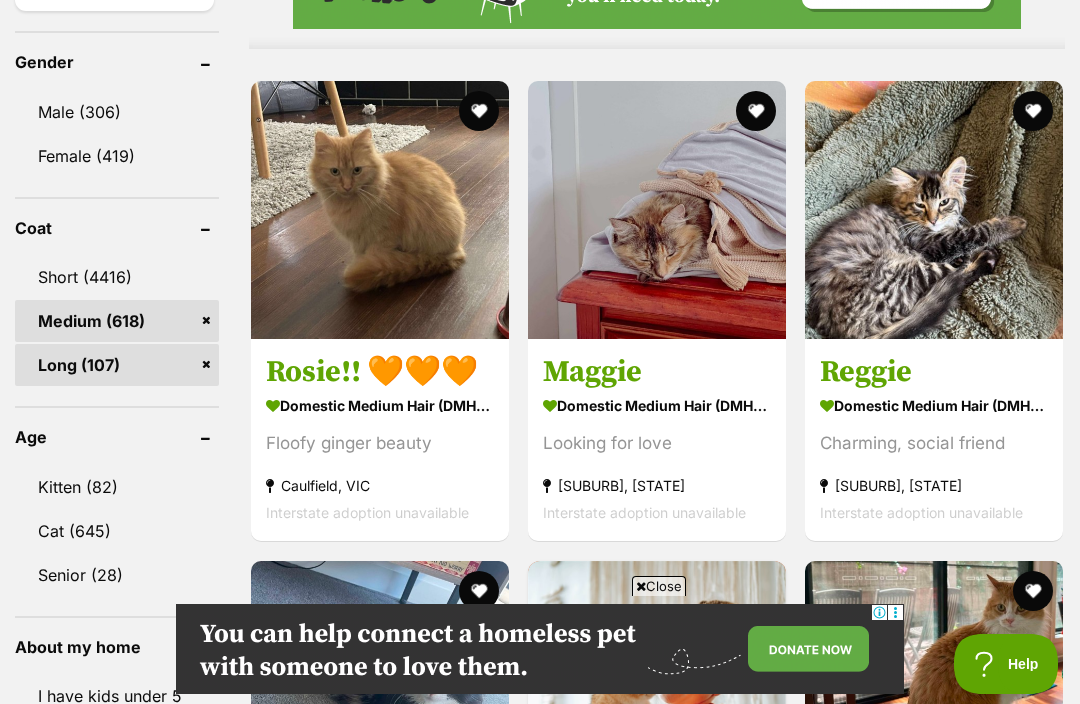 scroll, scrollTop: 1764, scrollLeft: 0, axis: vertical 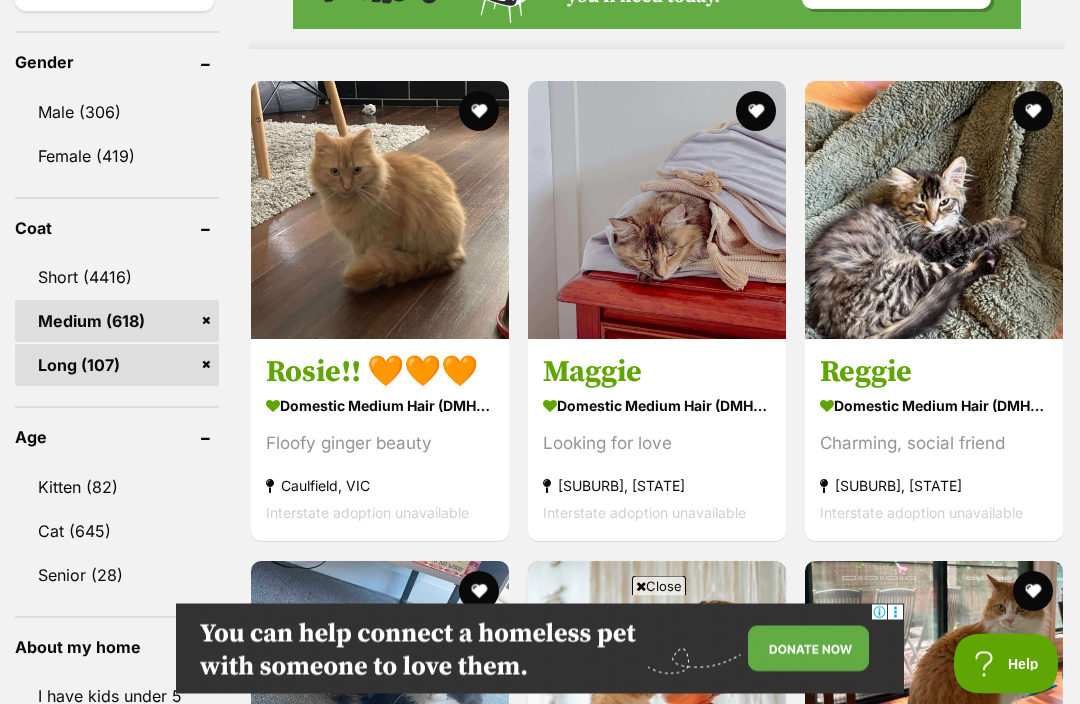 click on "Male (306)" at bounding box center (117, 113) 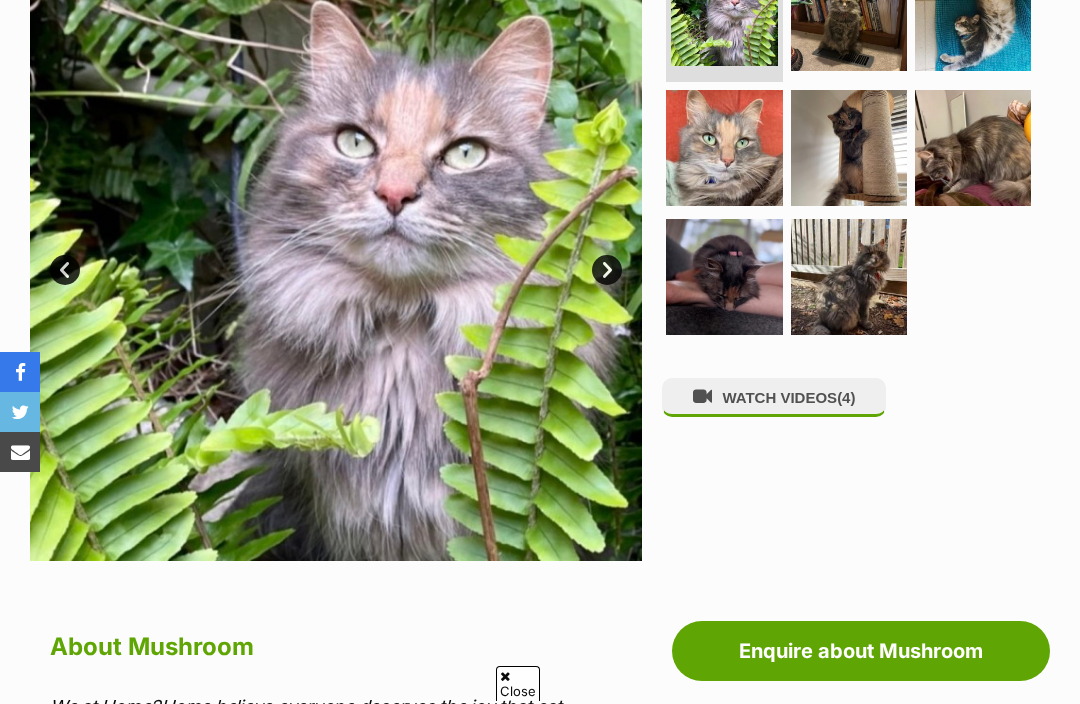 scroll, scrollTop: 536, scrollLeft: 0, axis: vertical 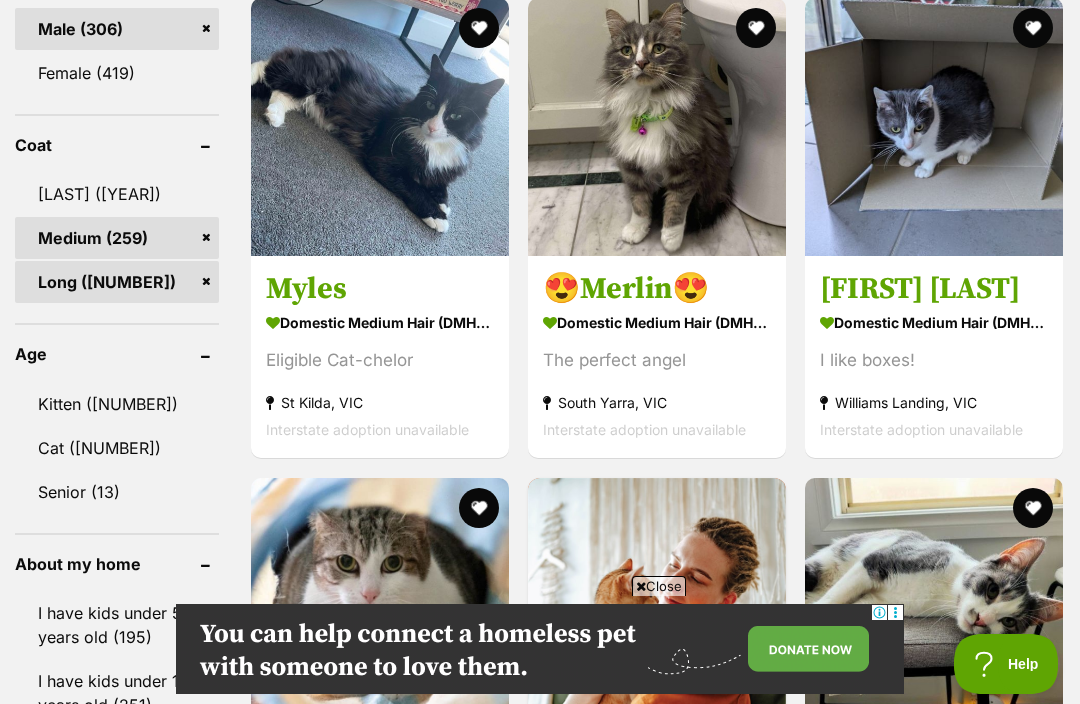 click on "Cat (267)" at bounding box center (117, 448) 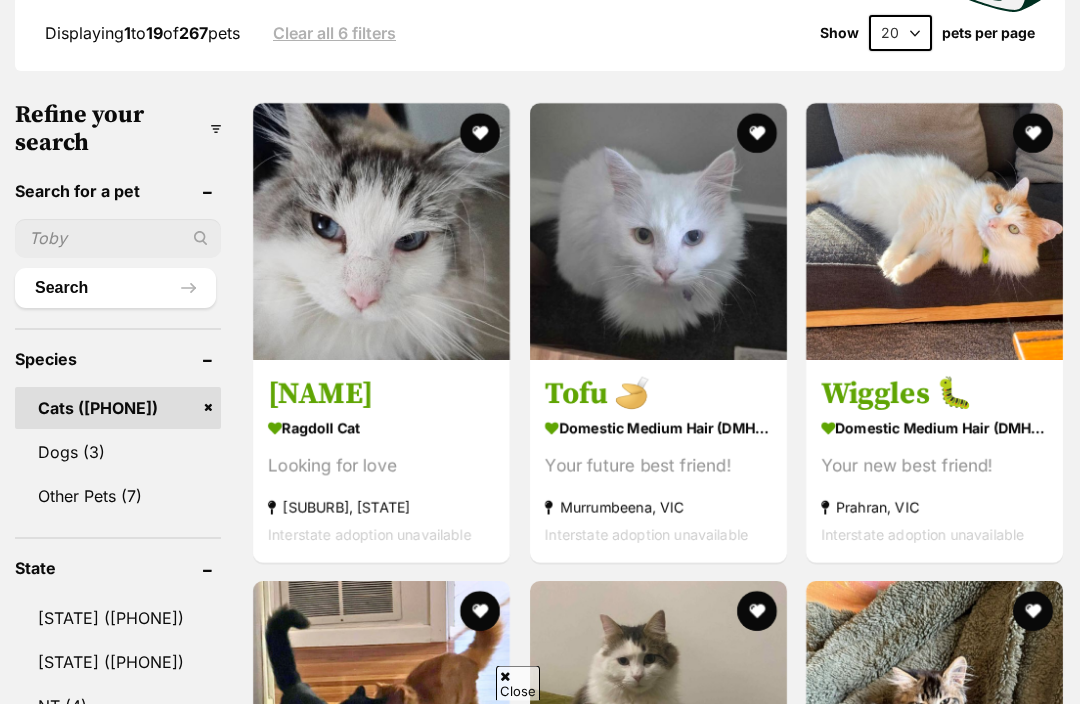 scroll, scrollTop: 0, scrollLeft: 0, axis: both 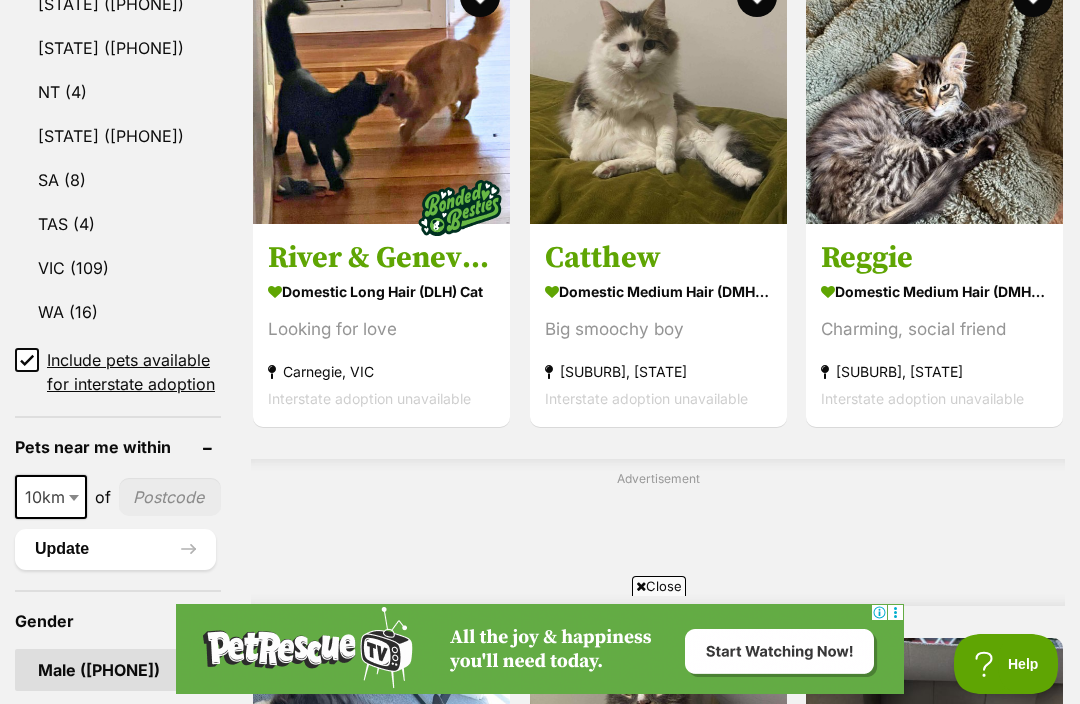 click at bounding box center (658, 95) 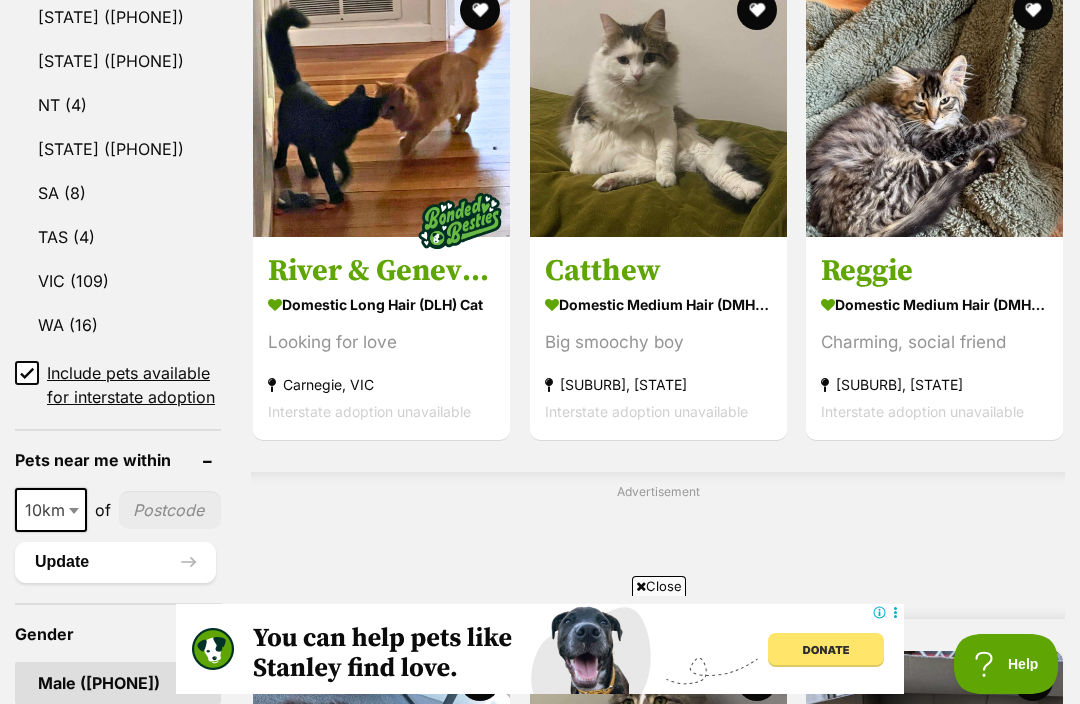 scroll, scrollTop: 0, scrollLeft: 0, axis: both 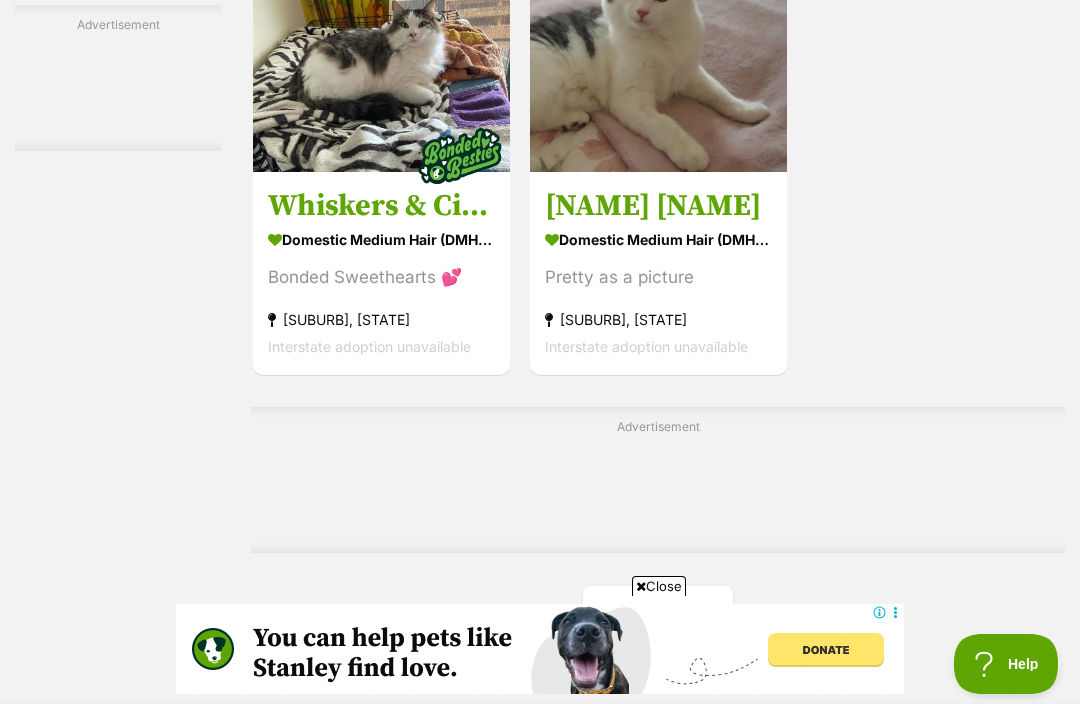 click at bounding box center (658, 43) 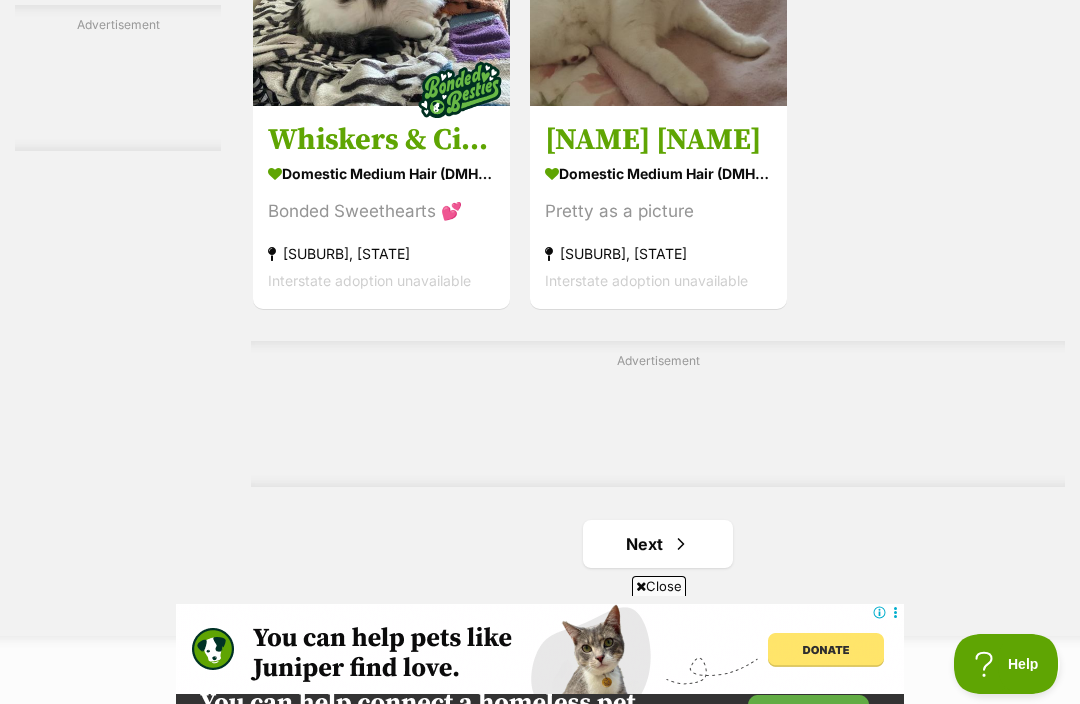 scroll, scrollTop: 0, scrollLeft: 0, axis: both 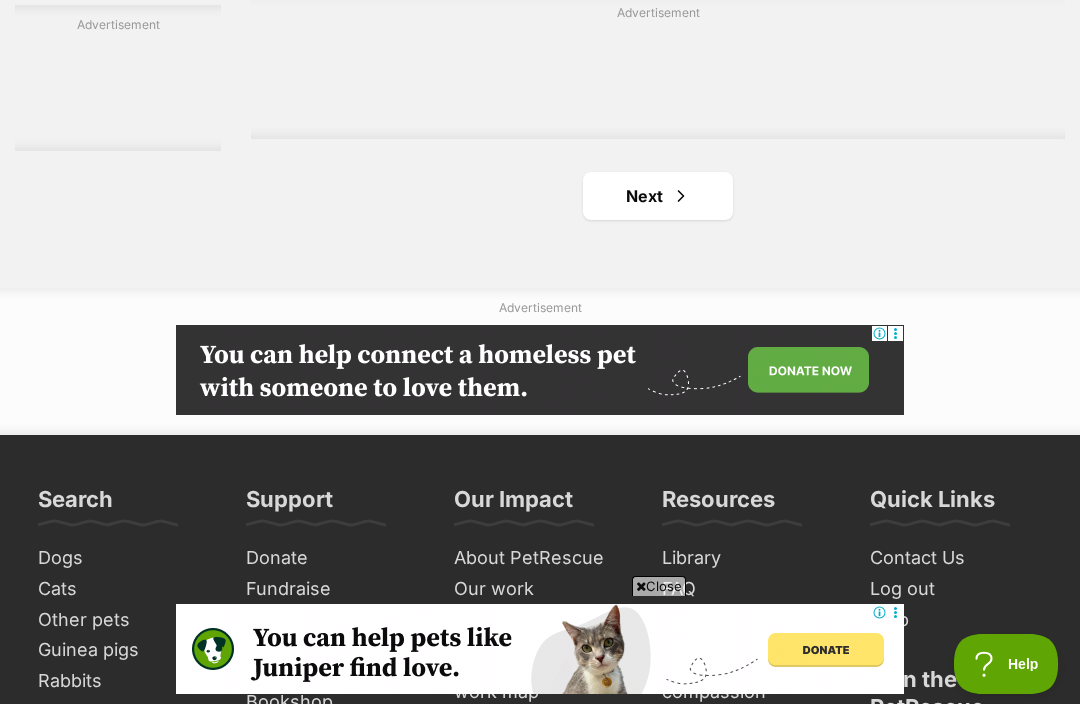 click at bounding box center (681, 196) 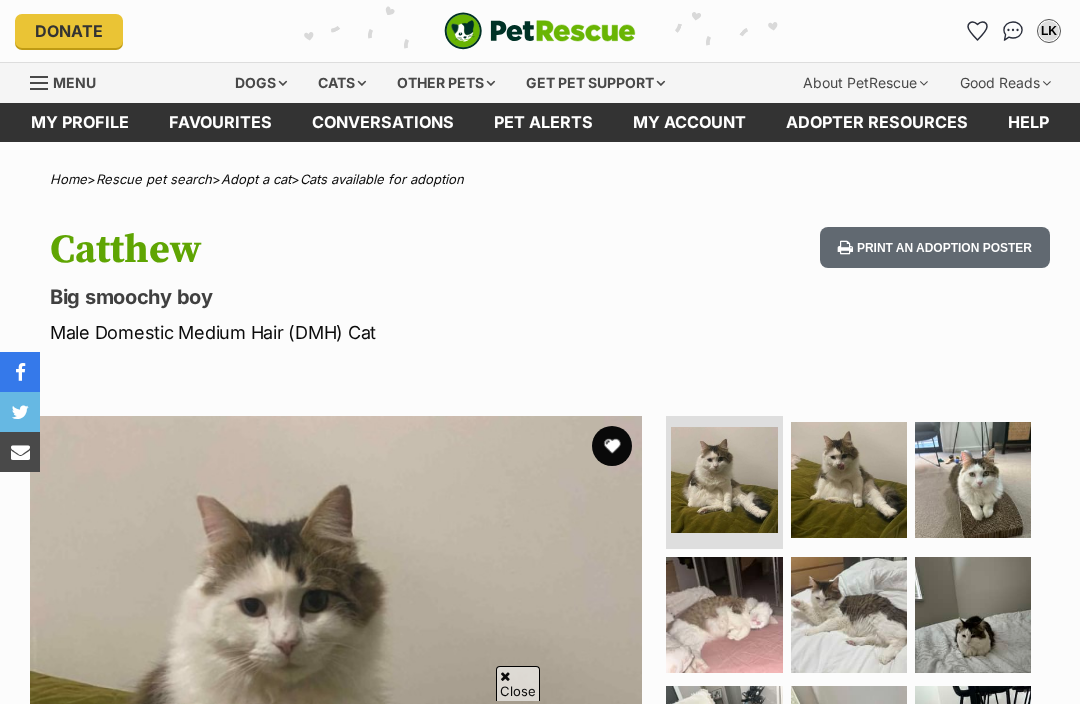 scroll, scrollTop: 395, scrollLeft: 0, axis: vertical 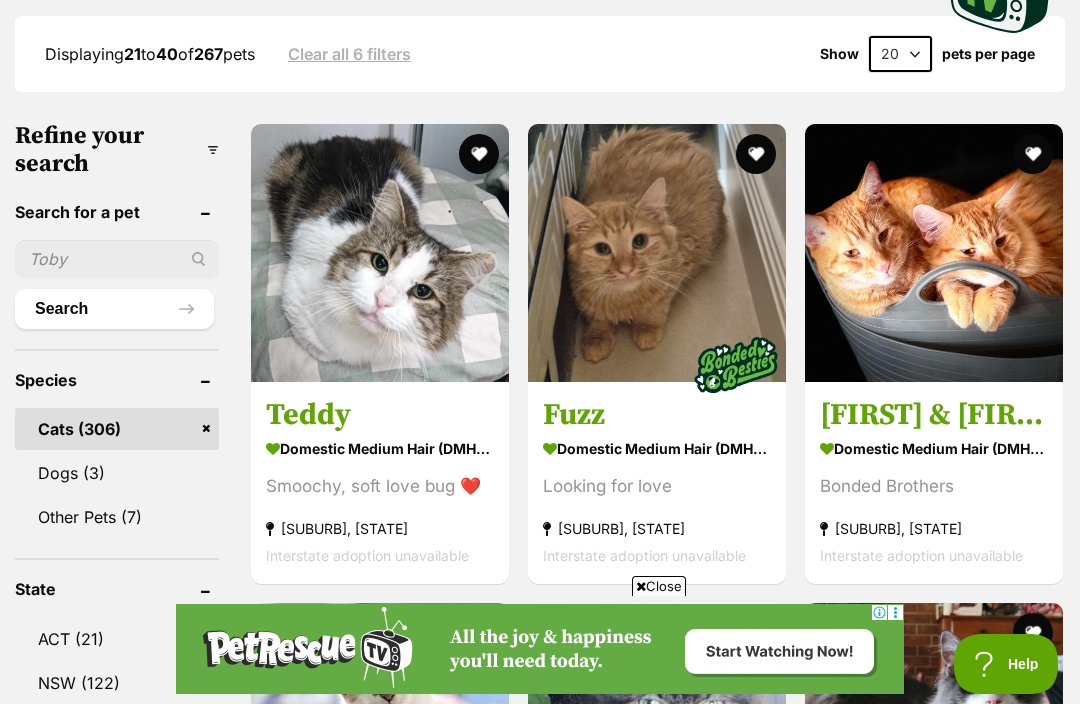 click at bounding box center (380, 253) 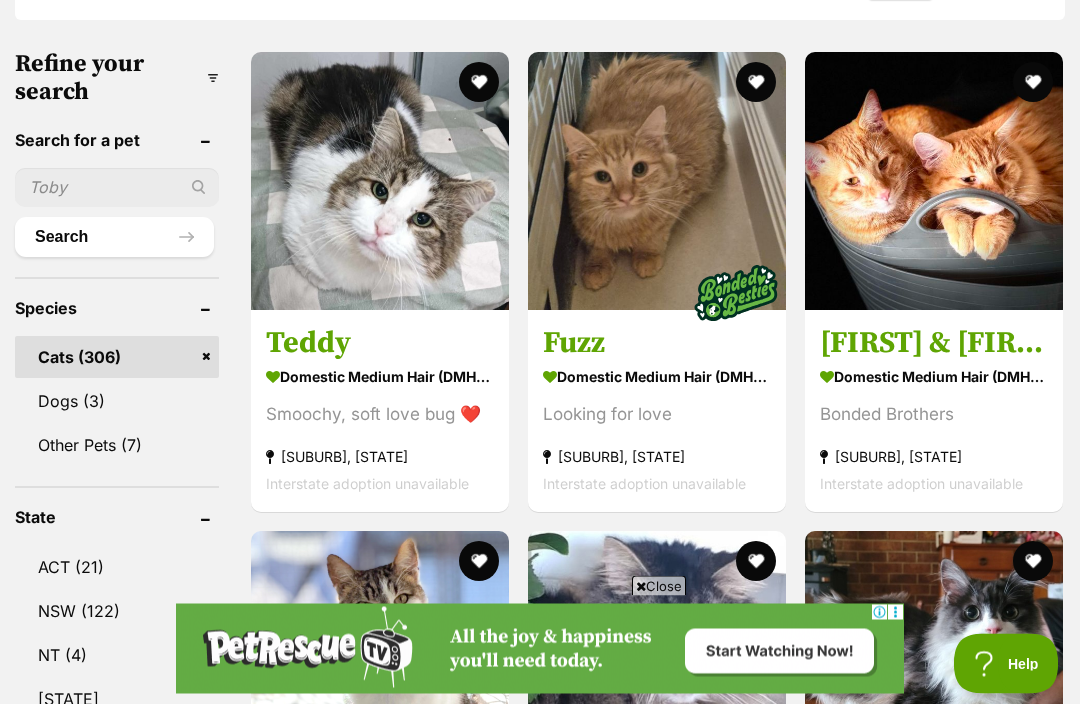 scroll, scrollTop: 694, scrollLeft: 0, axis: vertical 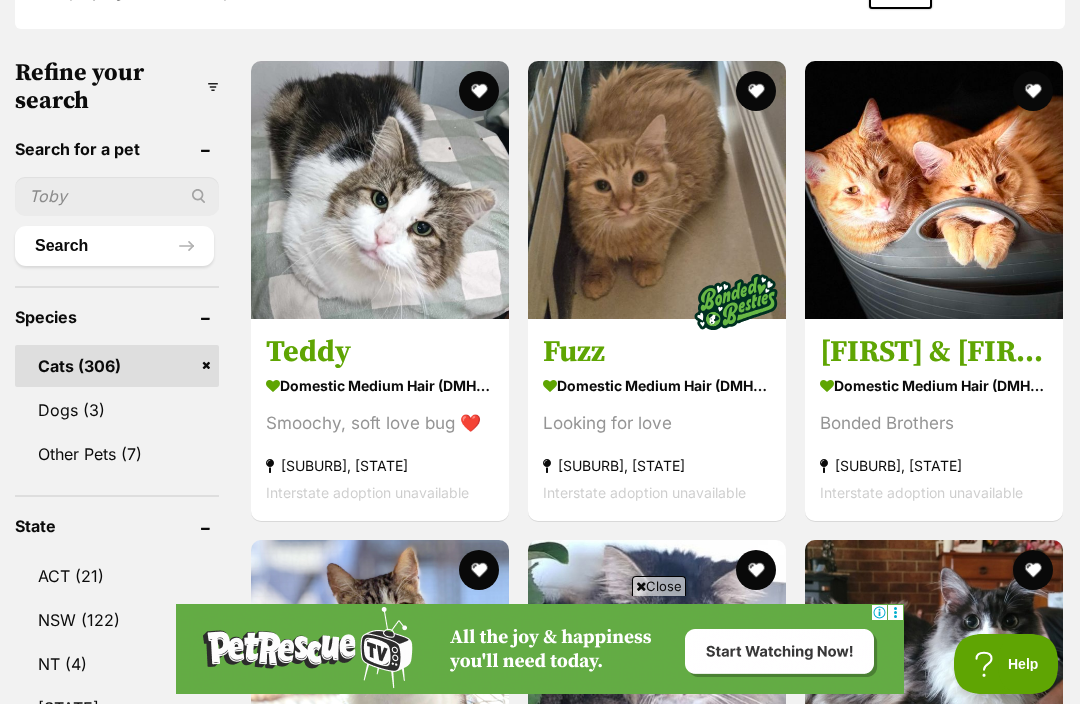 click at bounding box center [657, 190] 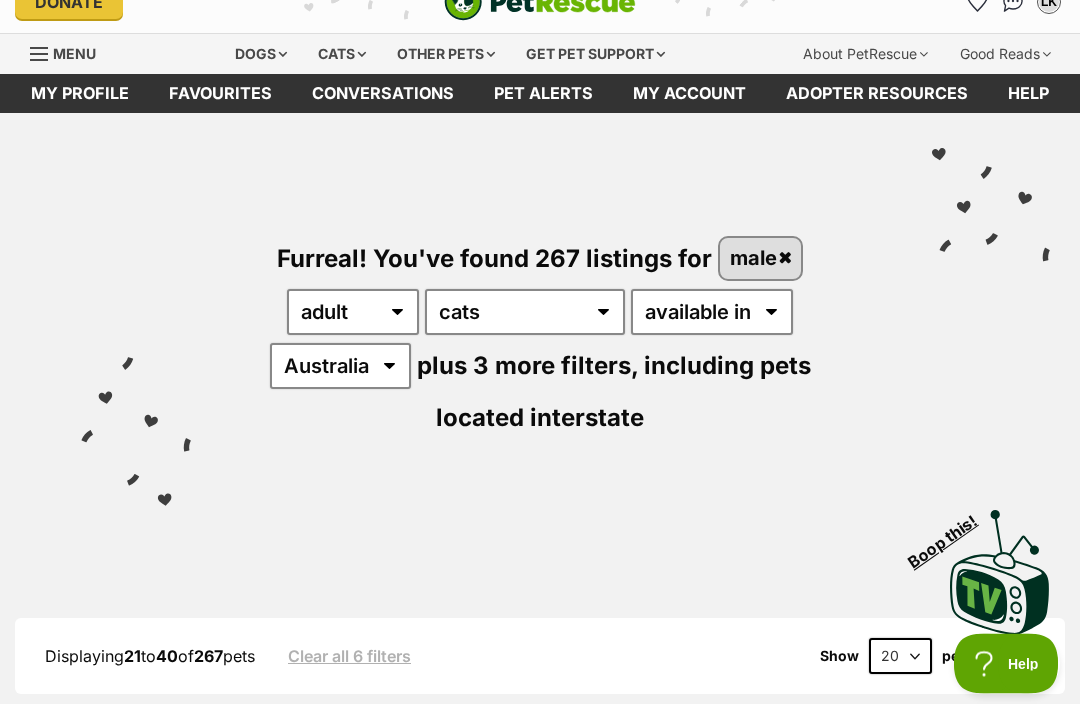 scroll, scrollTop: 0, scrollLeft: 0, axis: both 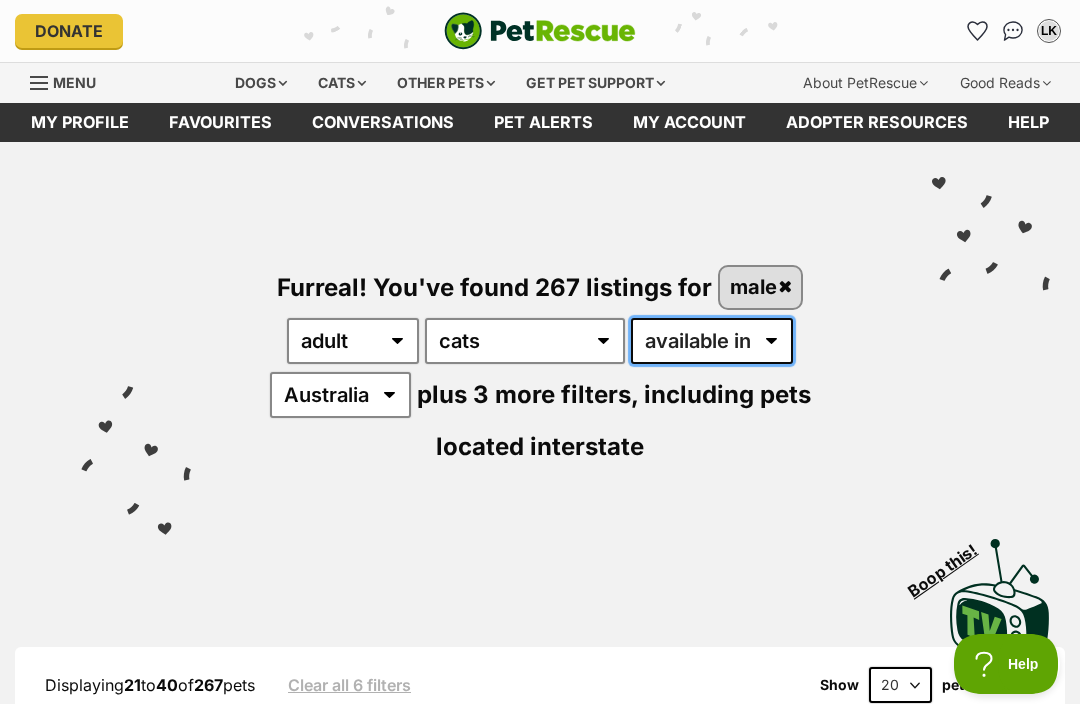 click on "available in
located in" at bounding box center [712, 341] 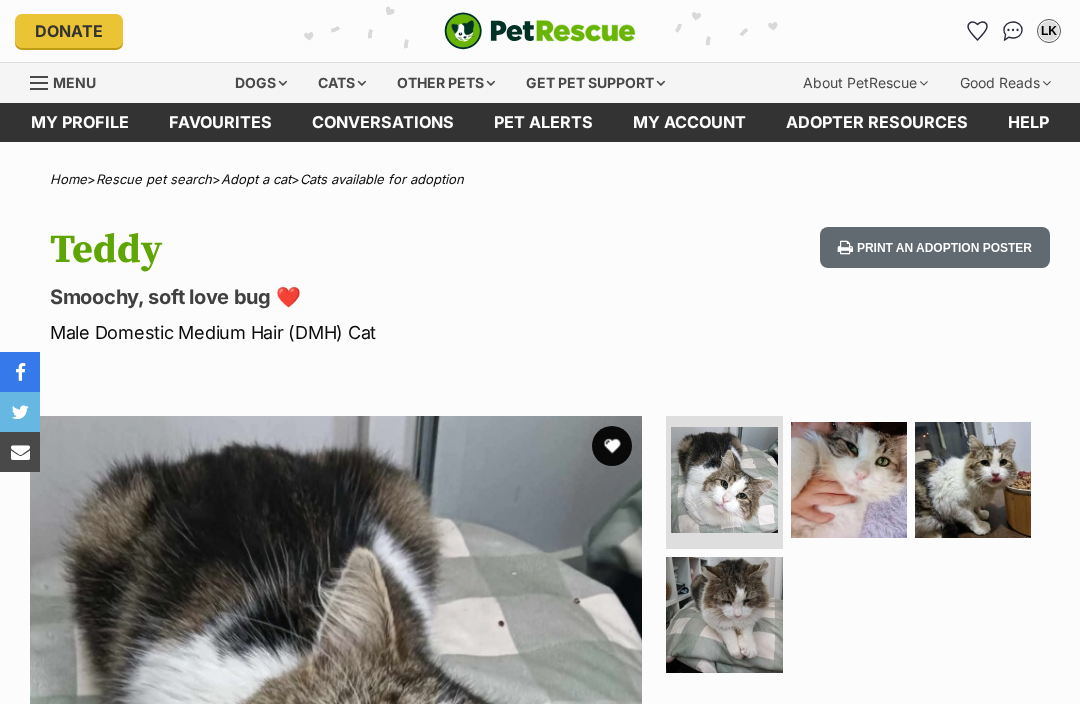 scroll, scrollTop: 195, scrollLeft: 0, axis: vertical 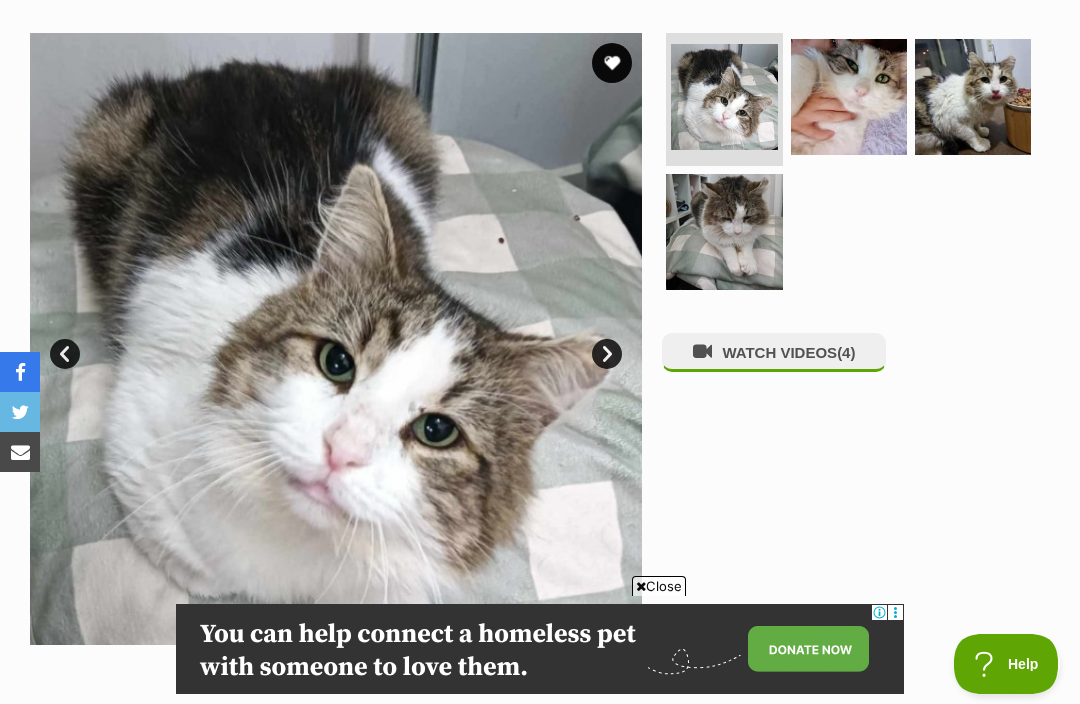 click at bounding box center (849, 97) 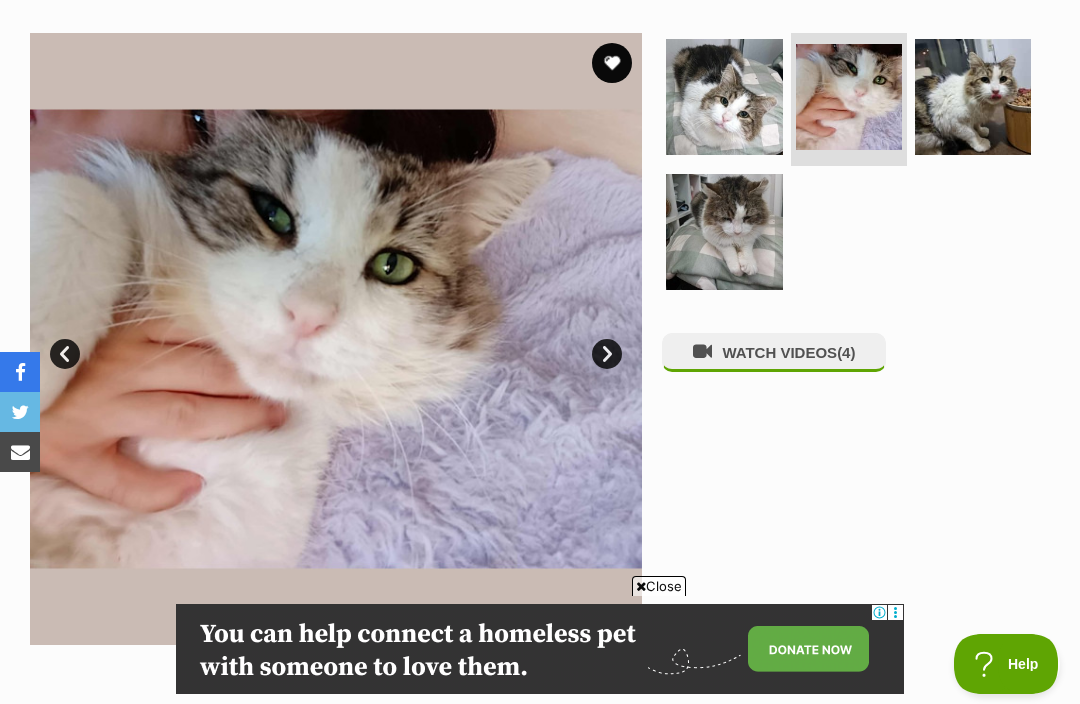click at bounding box center [973, 97] 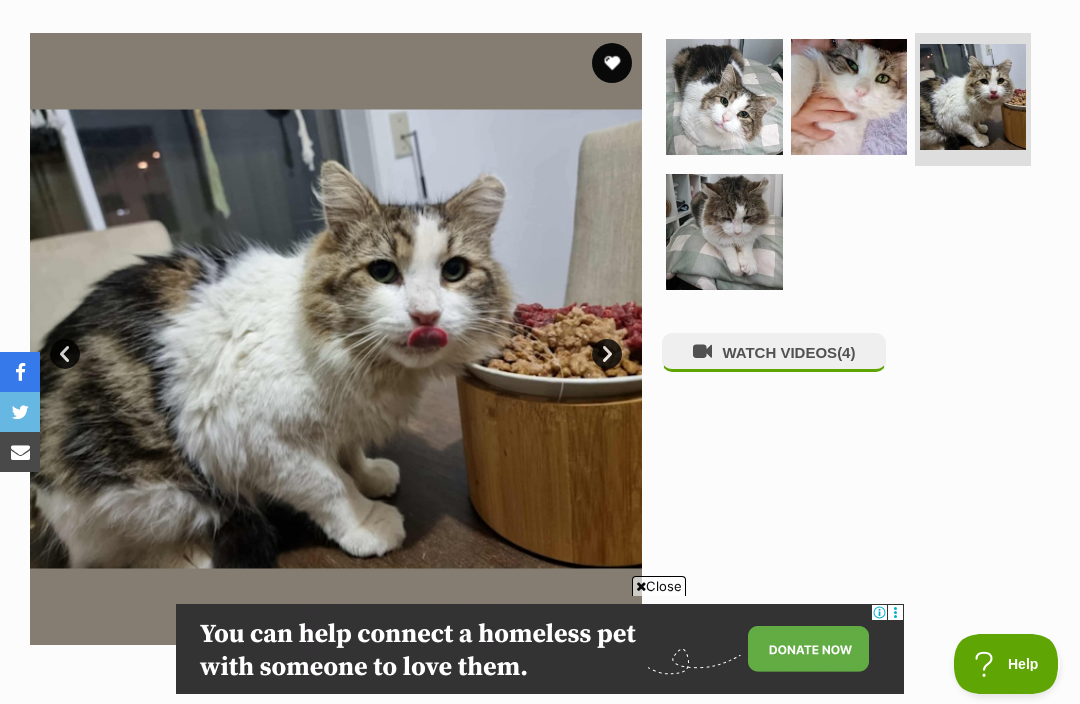 click at bounding box center (724, 232) 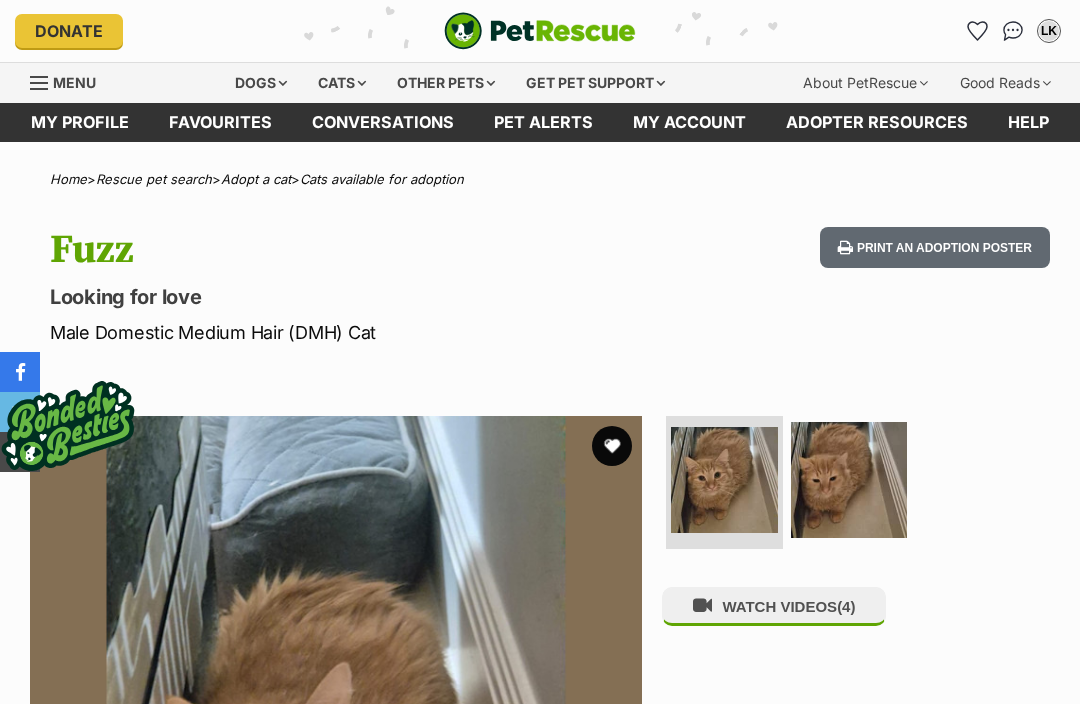 scroll, scrollTop: 415, scrollLeft: 0, axis: vertical 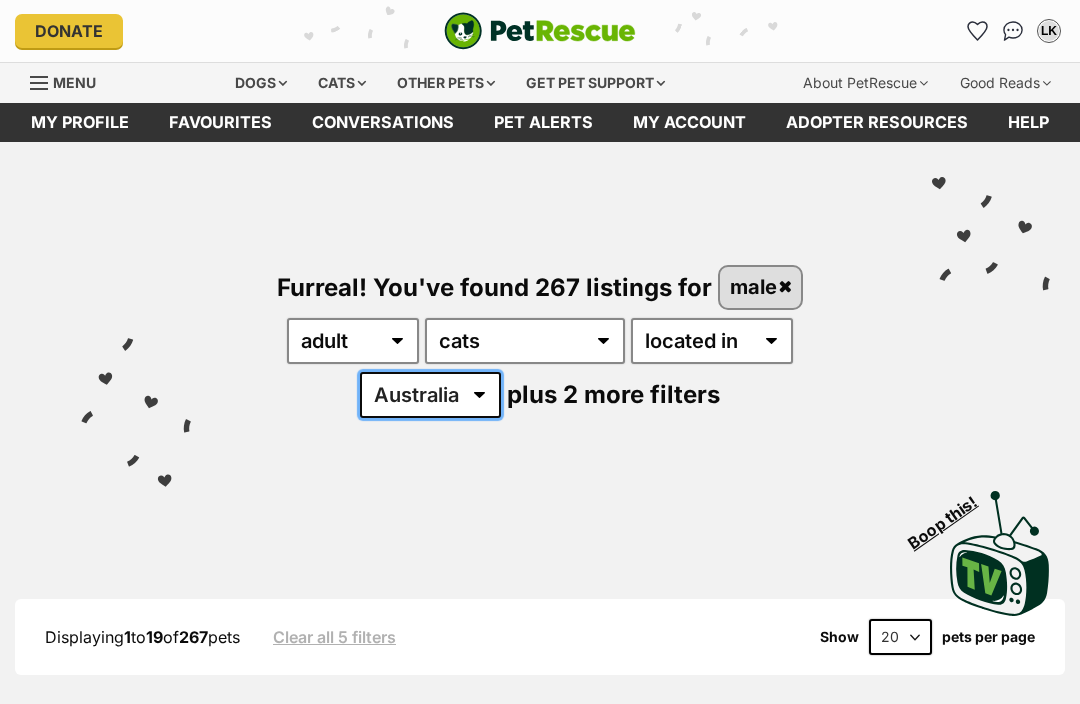 click on "Australia
NSW
QLD
SA
VIC
WA" at bounding box center (430, 395) 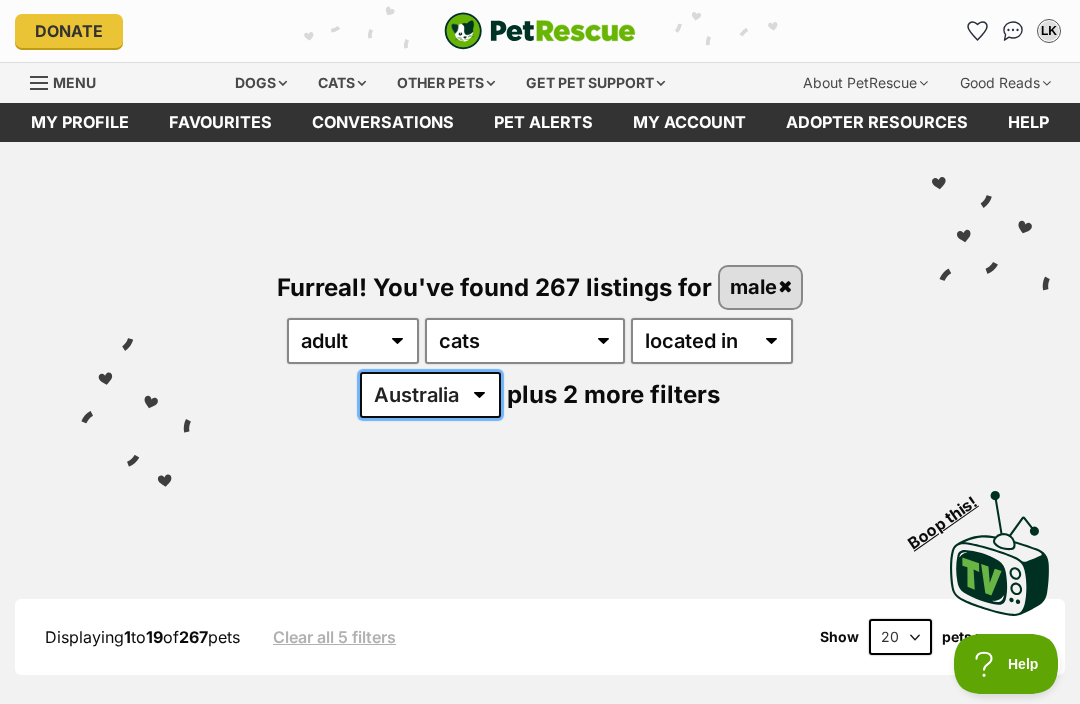 scroll, scrollTop: 0, scrollLeft: 0, axis: both 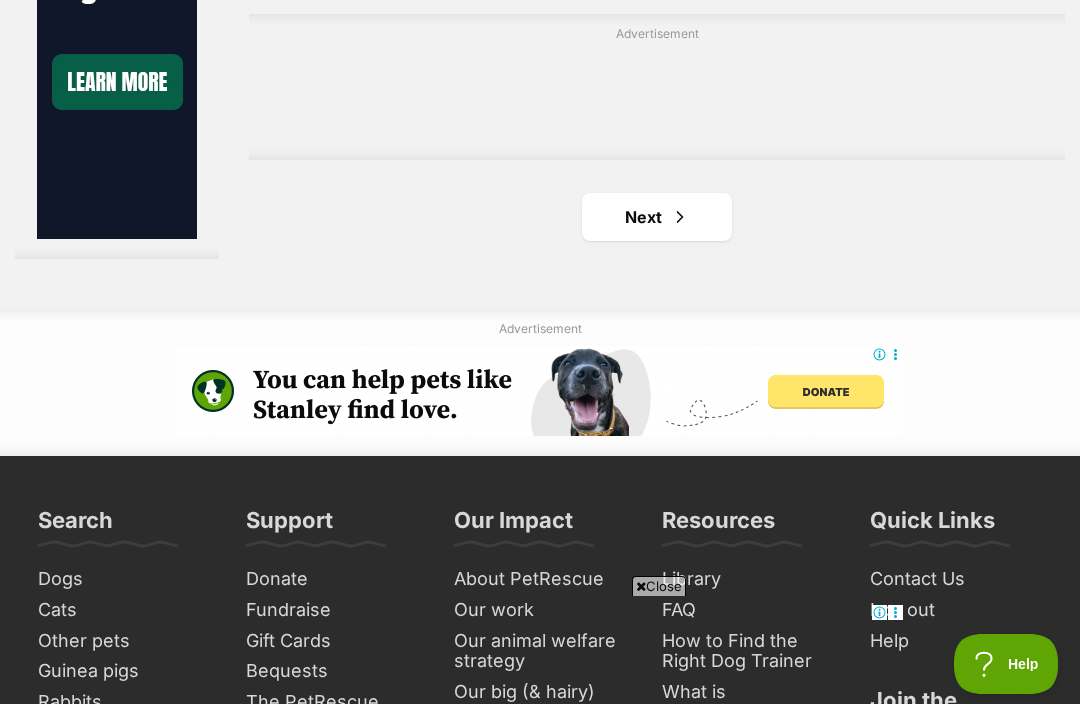 click at bounding box center [680, 217] 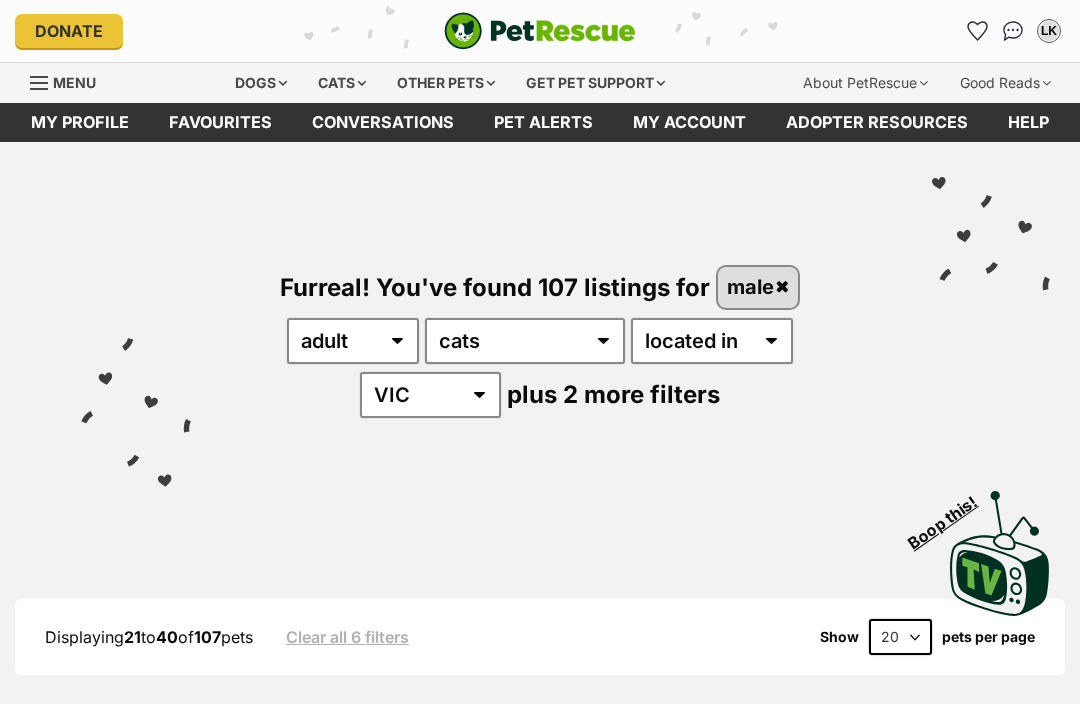scroll, scrollTop: 90, scrollLeft: 0, axis: vertical 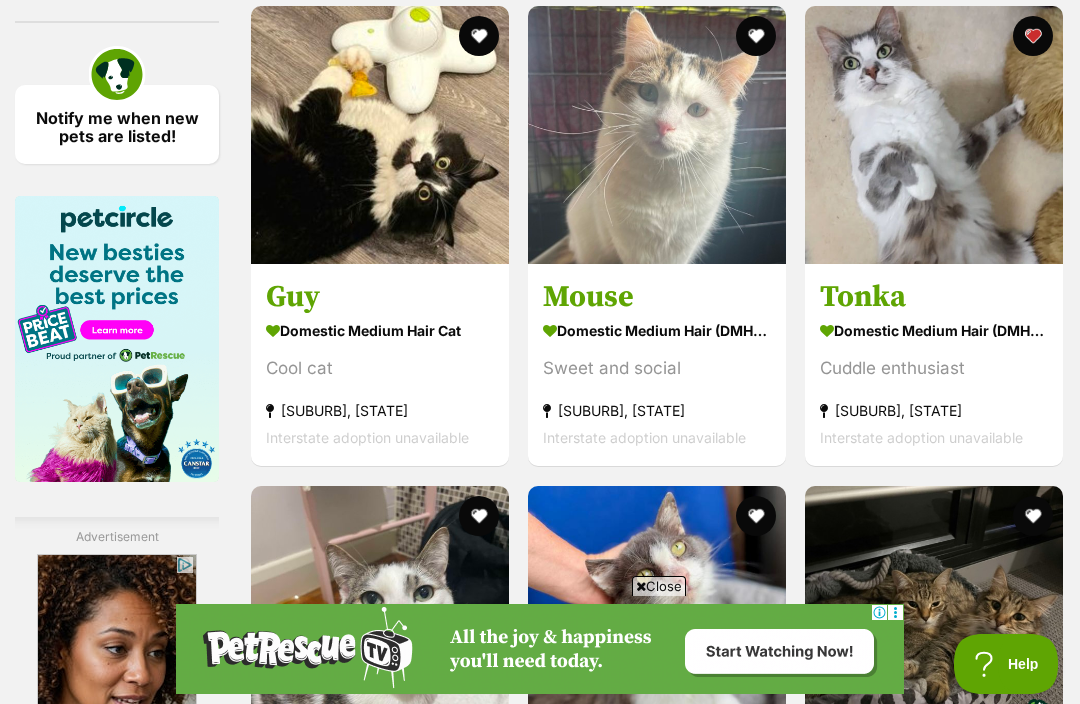 click at bounding box center (657, 135) 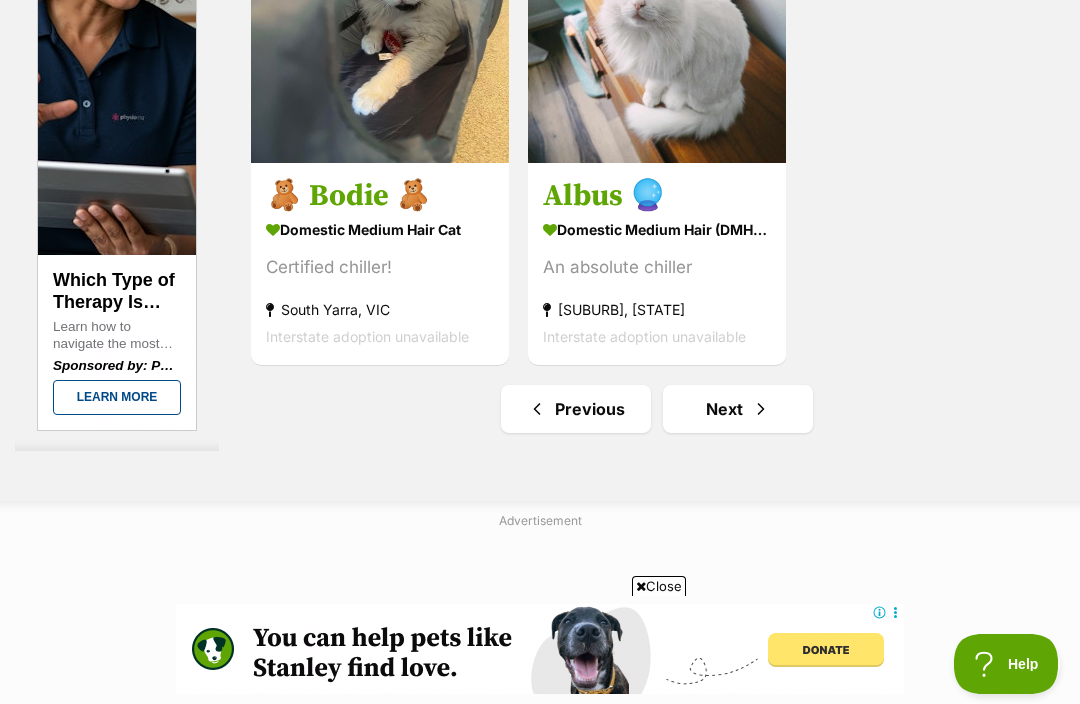 scroll, scrollTop: 4239, scrollLeft: 0, axis: vertical 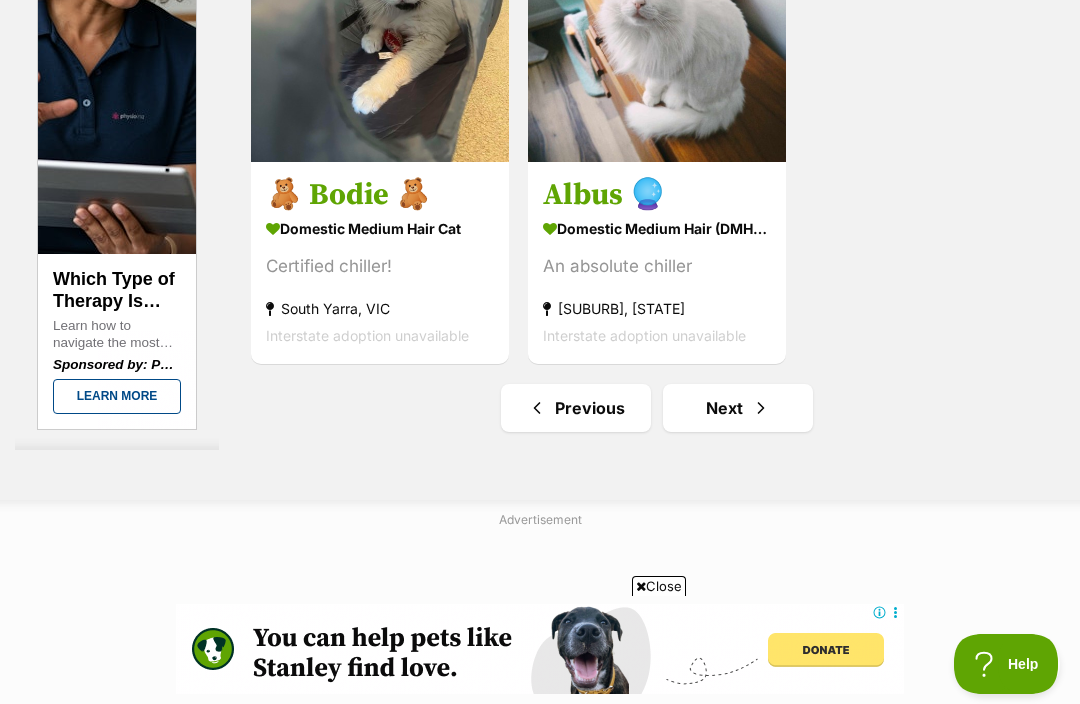 click on "Next" at bounding box center (738, 408) 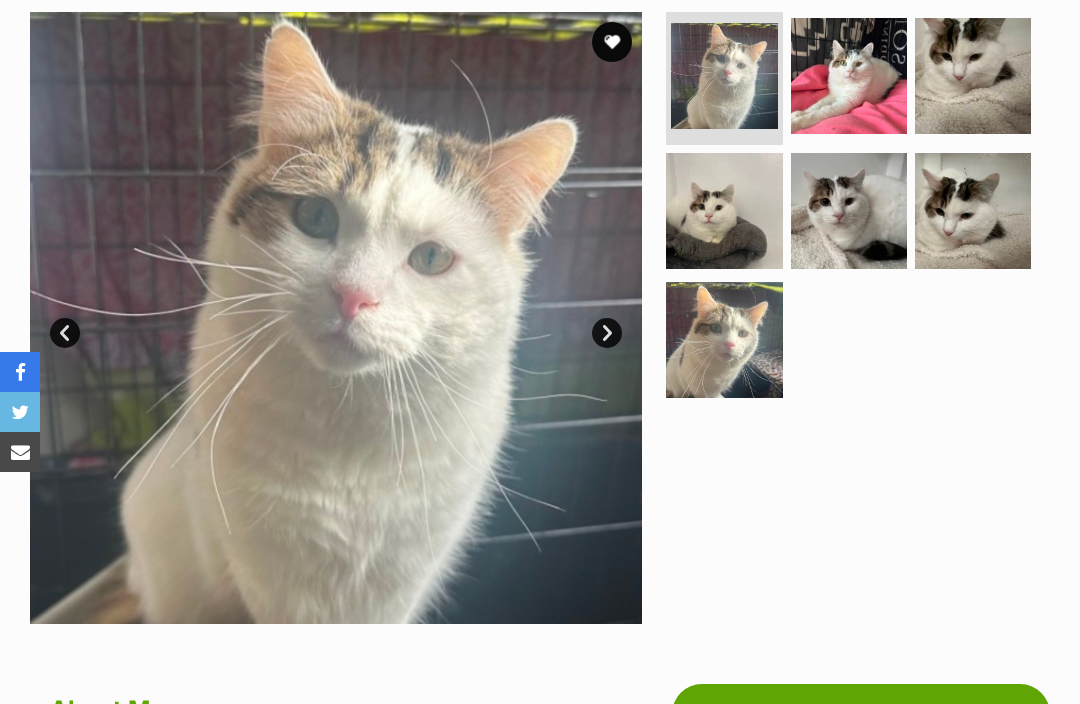 scroll, scrollTop: 0, scrollLeft: 0, axis: both 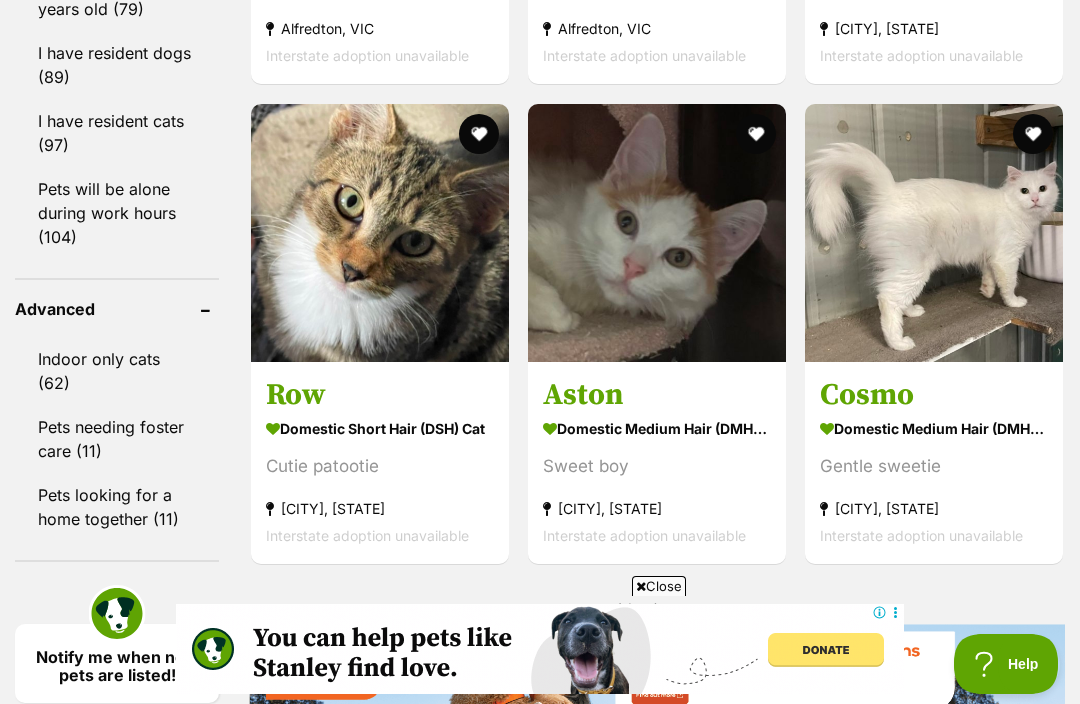 click at bounding box center (934, 233) 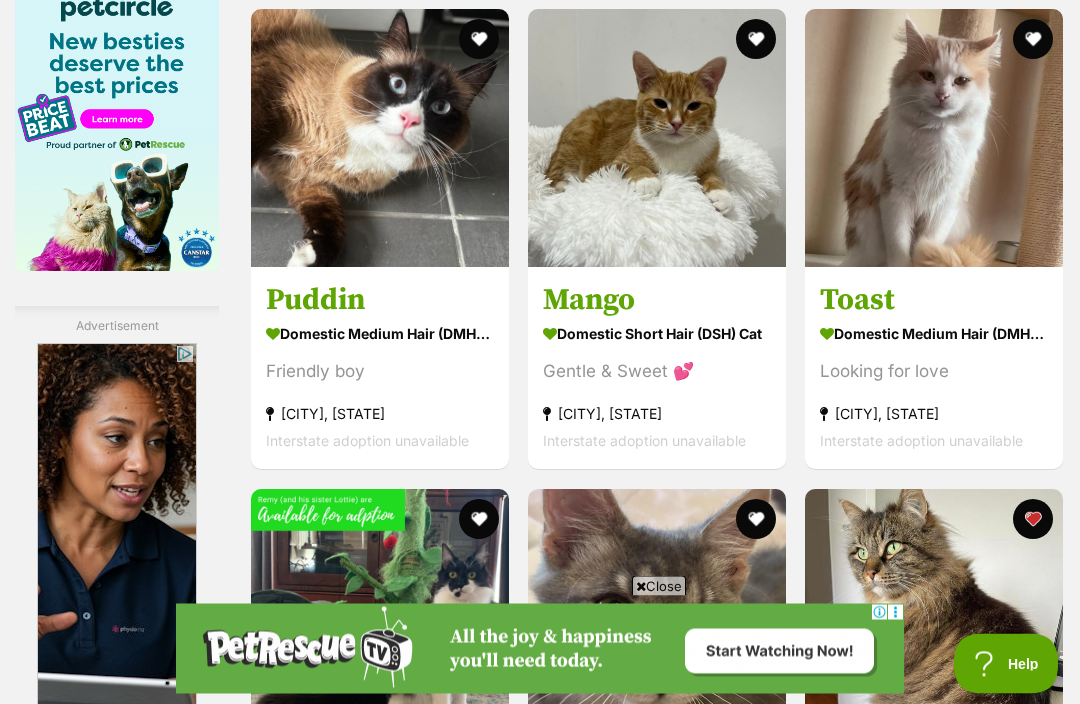 scroll, scrollTop: 3197, scrollLeft: 0, axis: vertical 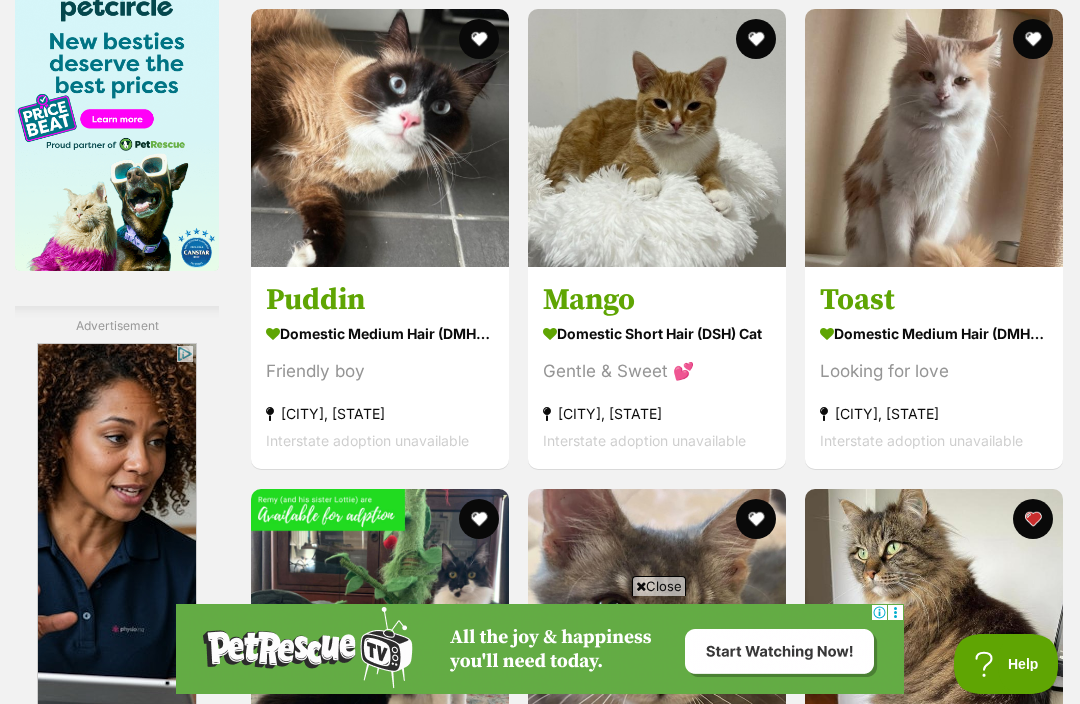 click at bounding box center [380, 138] 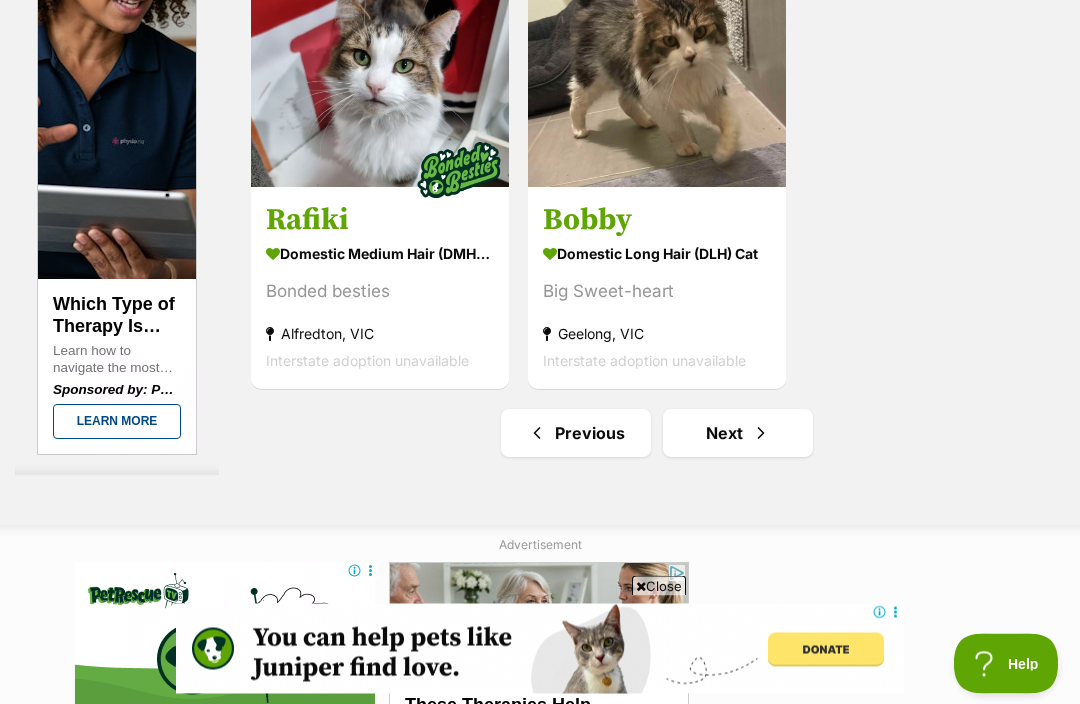 scroll, scrollTop: 4428, scrollLeft: 0, axis: vertical 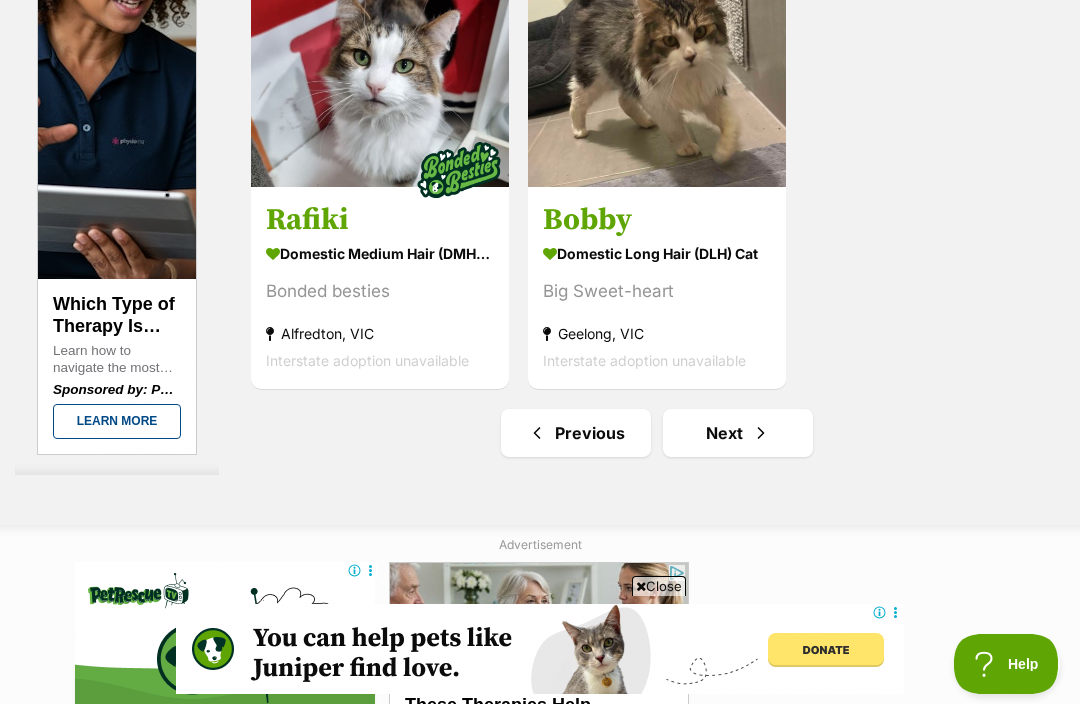 click at bounding box center [657, 58] 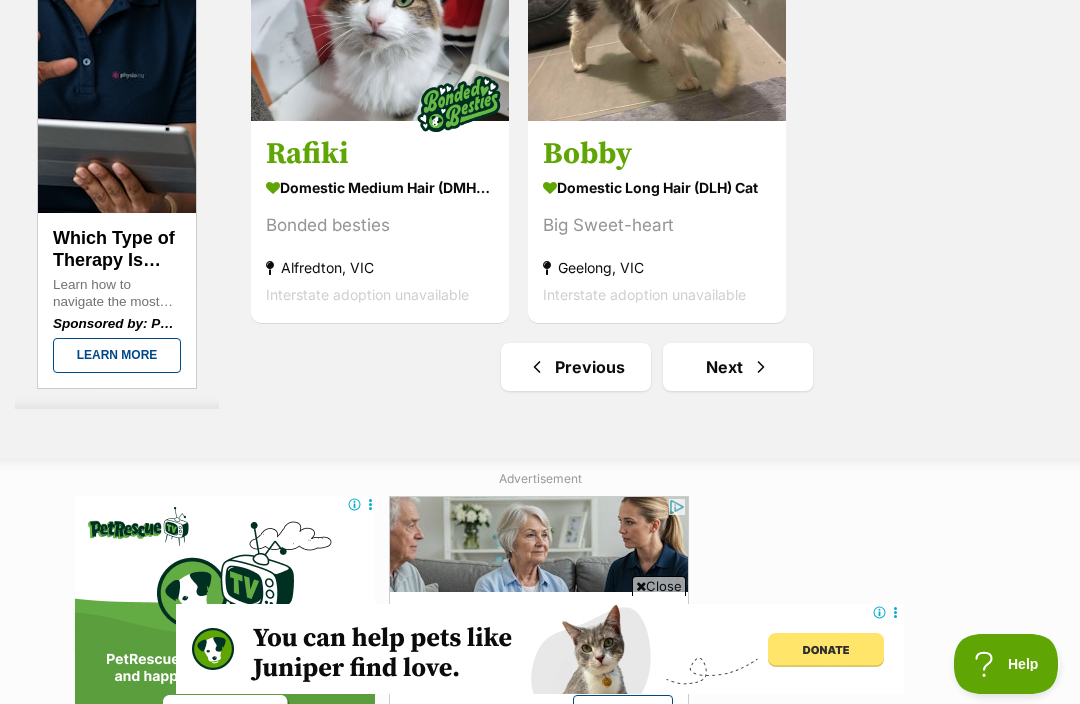 click on "Next" at bounding box center [738, 367] 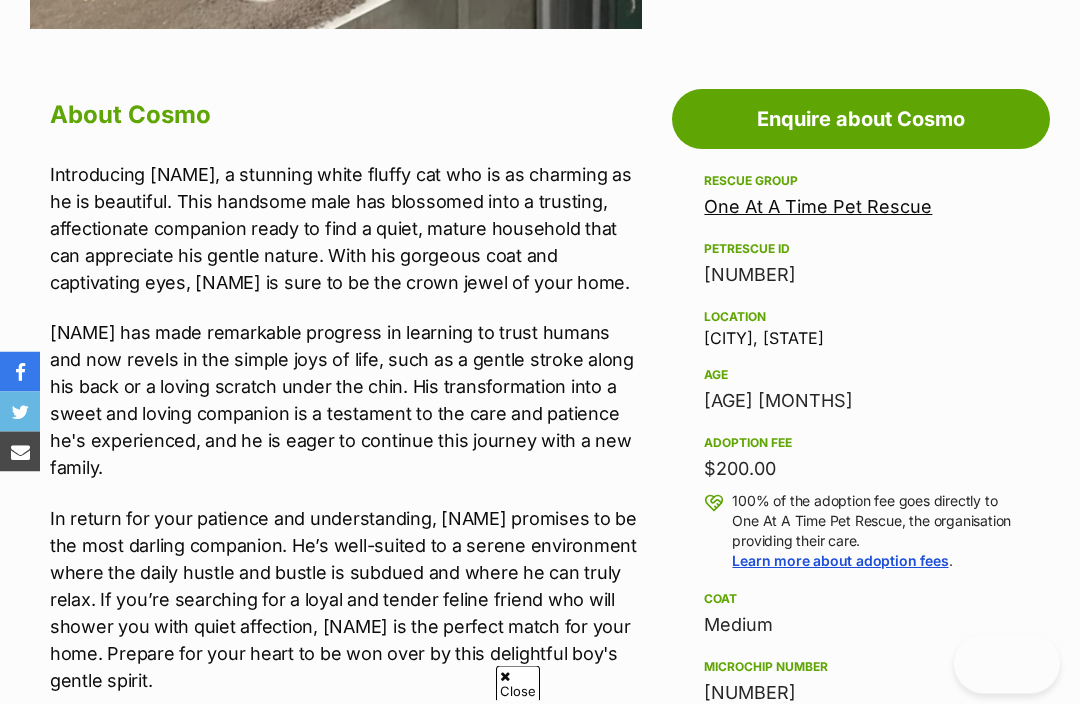 scroll, scrollTop: 1000, scrollLeft: 0, axis: vertical 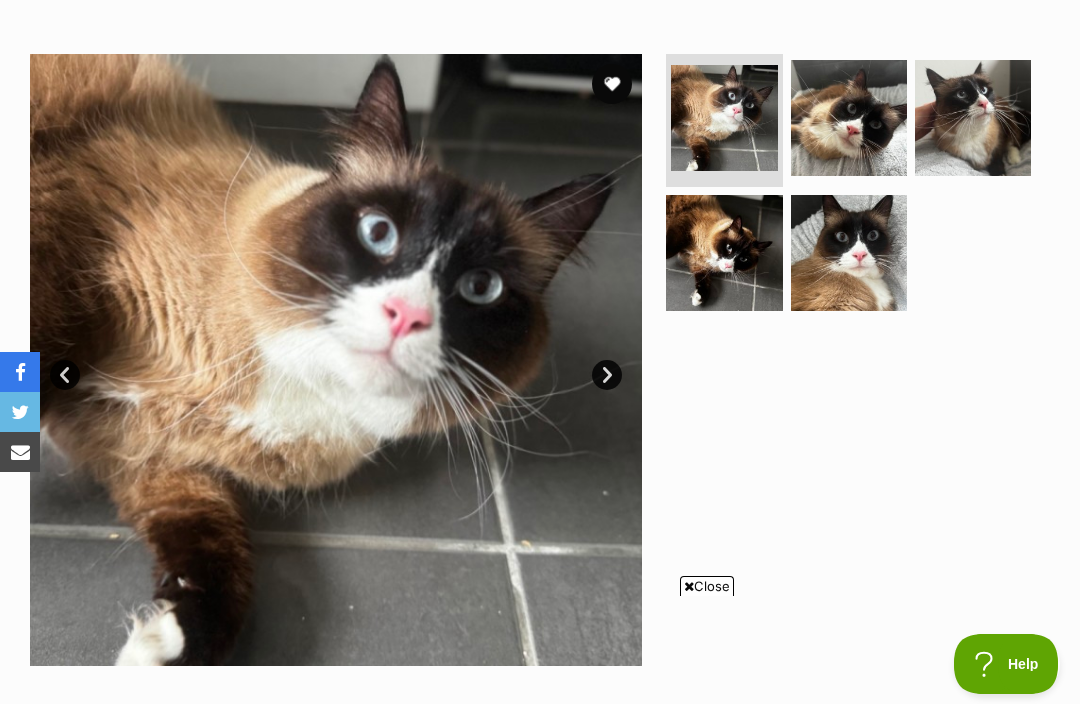 click on "Next" at bounding box center [607, 375] 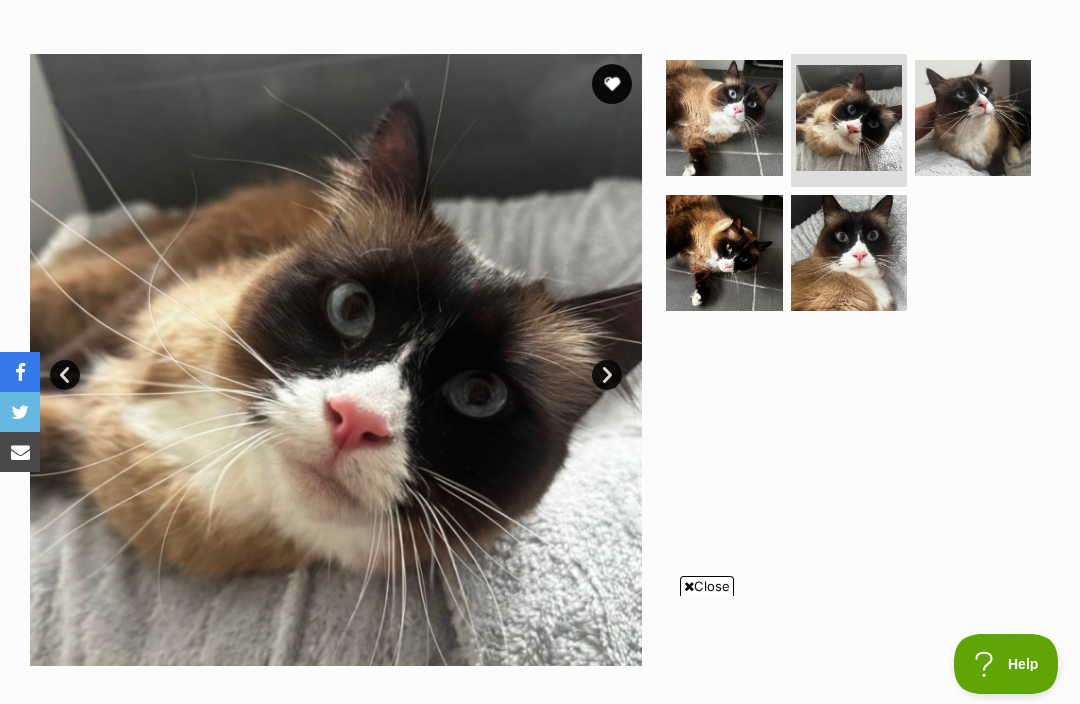click on "Next" at bounding box center (607, 375) 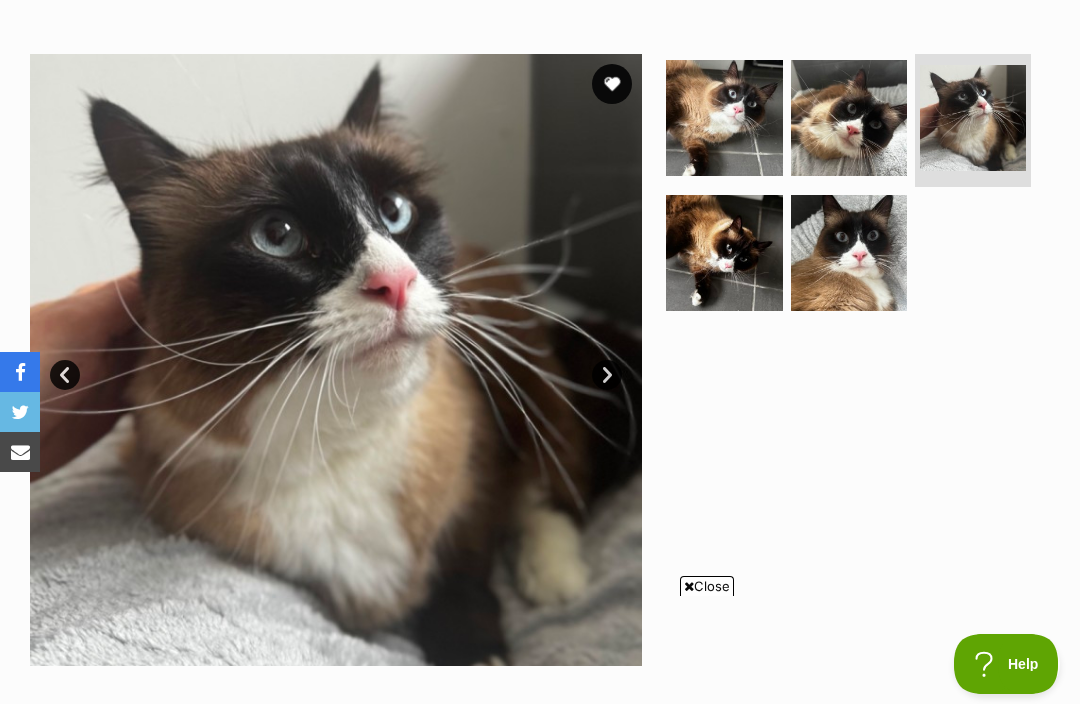 click on "Next" at bounding box center [607, 375] 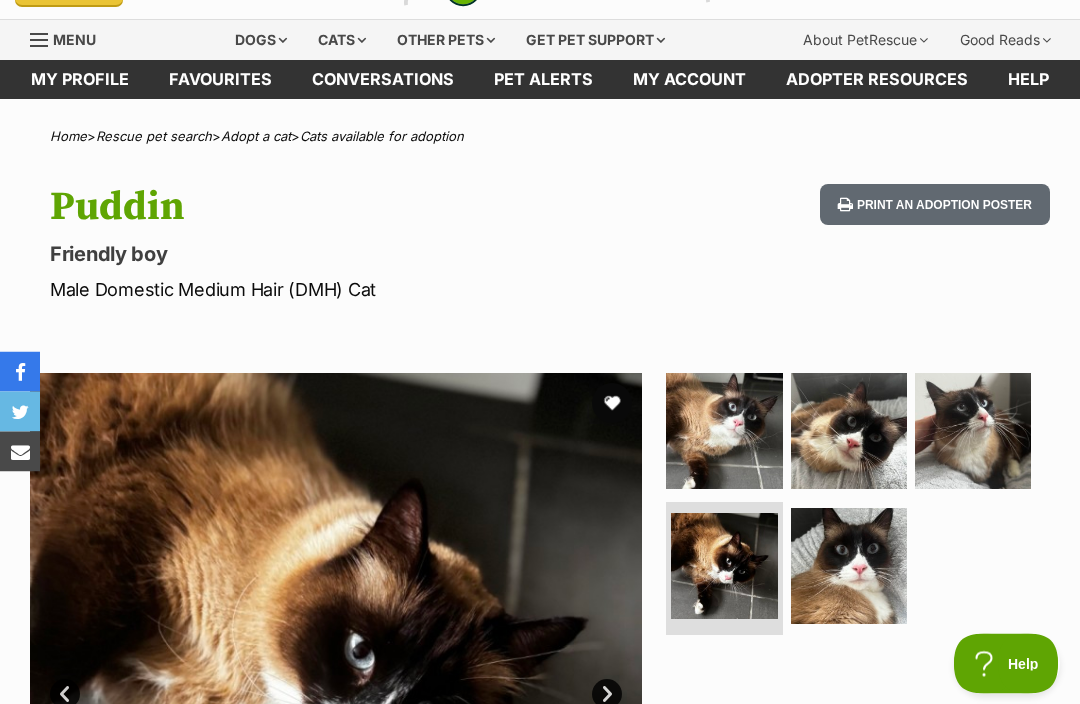 scroll, scrollTop: 0, scrollLeft: 0, axis: both 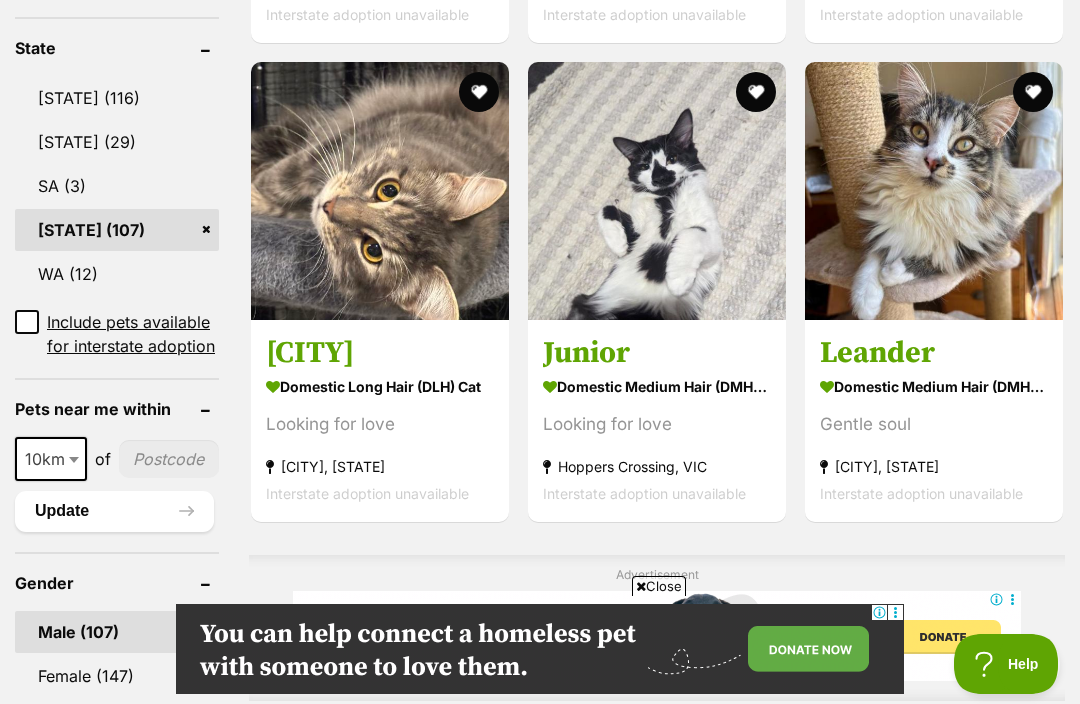 click at bounding box center (657, 191) 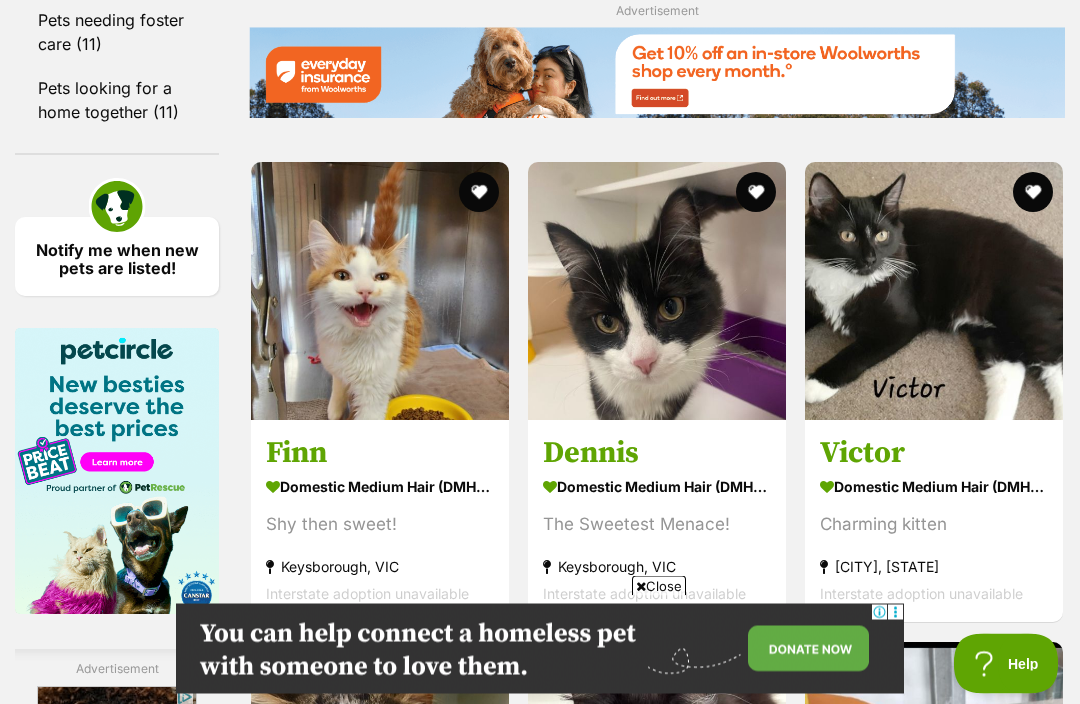 scroll, scrollTop: 0, scrollLeft: 0, axis: both 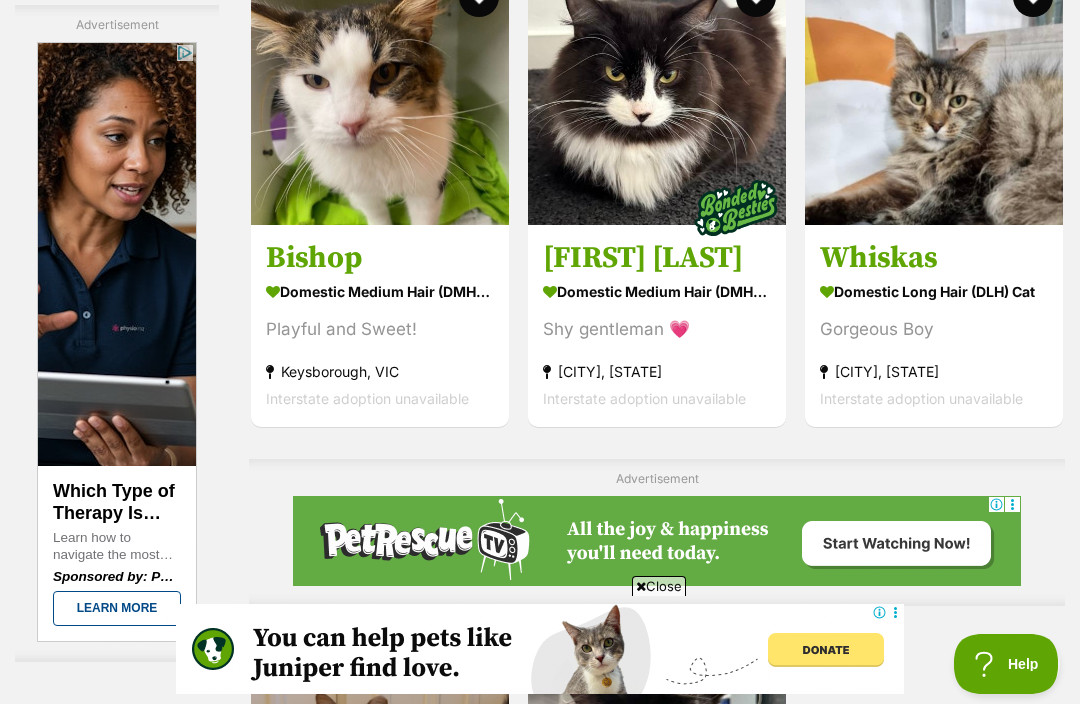click at bounding box center [657, 96] 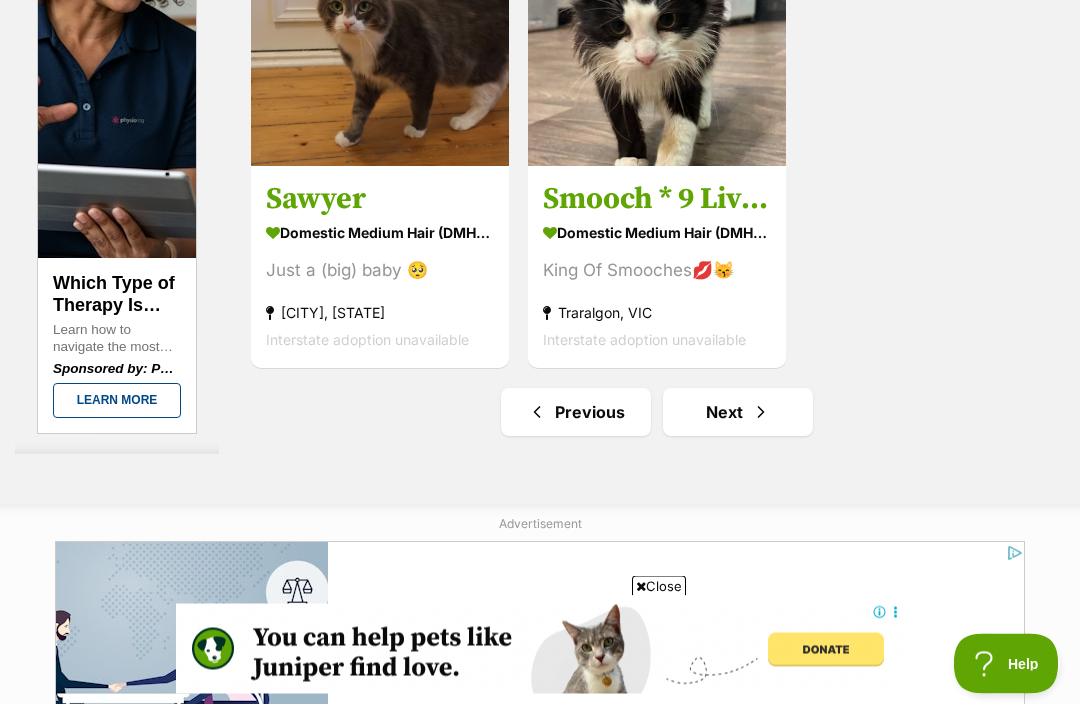 scroll, scrollTop: 4235, scrollLeft: 0, axis: vertical 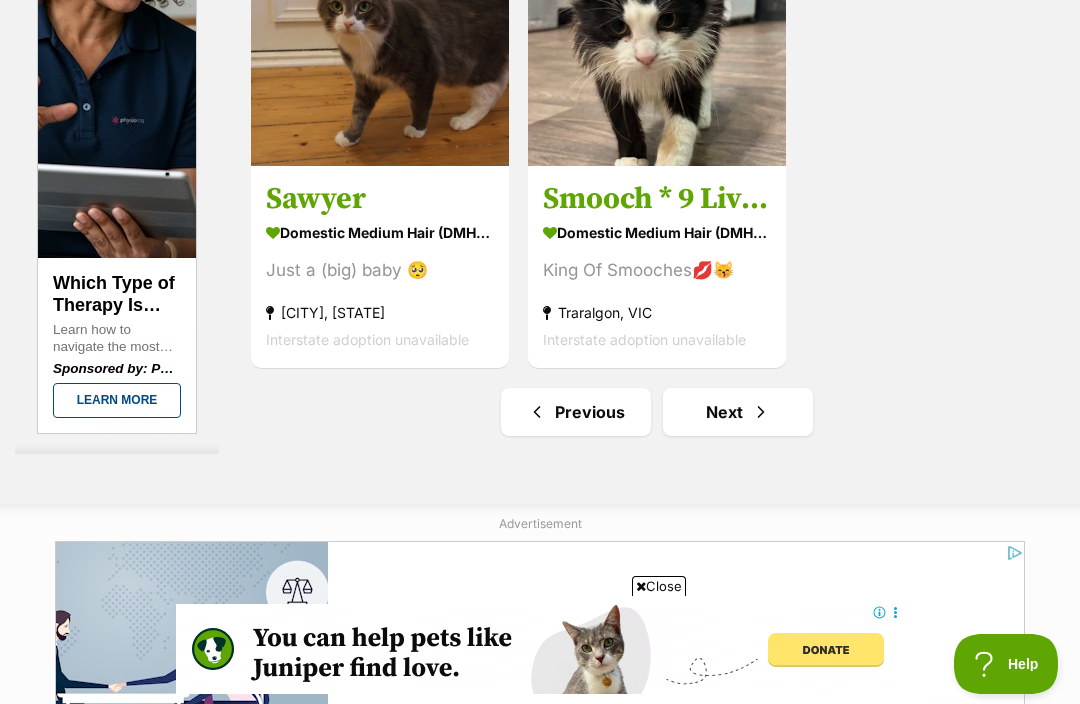 click on "Next" at bounding box center [738, 412] 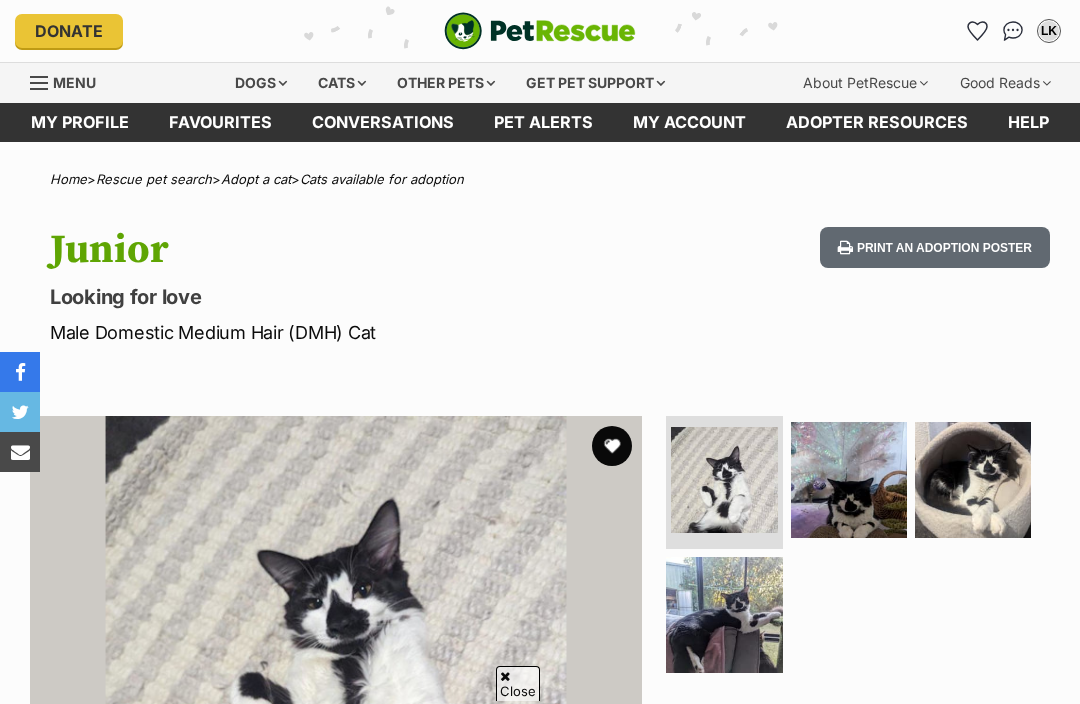 scroll, scrollTop: 1007, scrollLeft: 0, axis: vertical 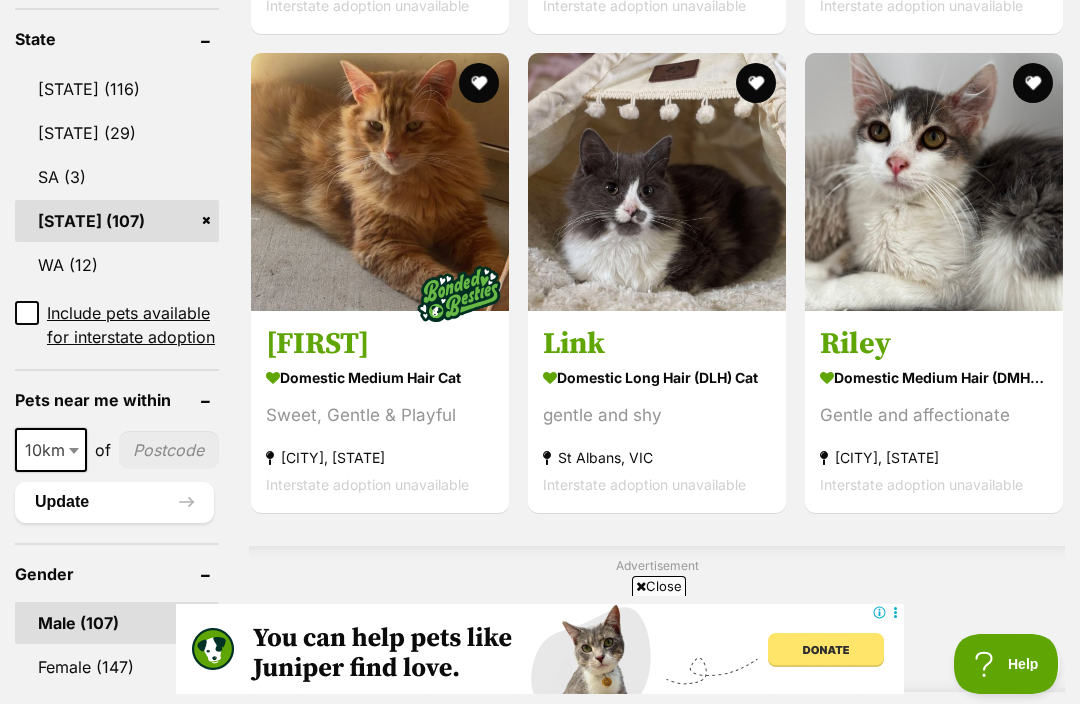 click at bounding box center [380, 182] 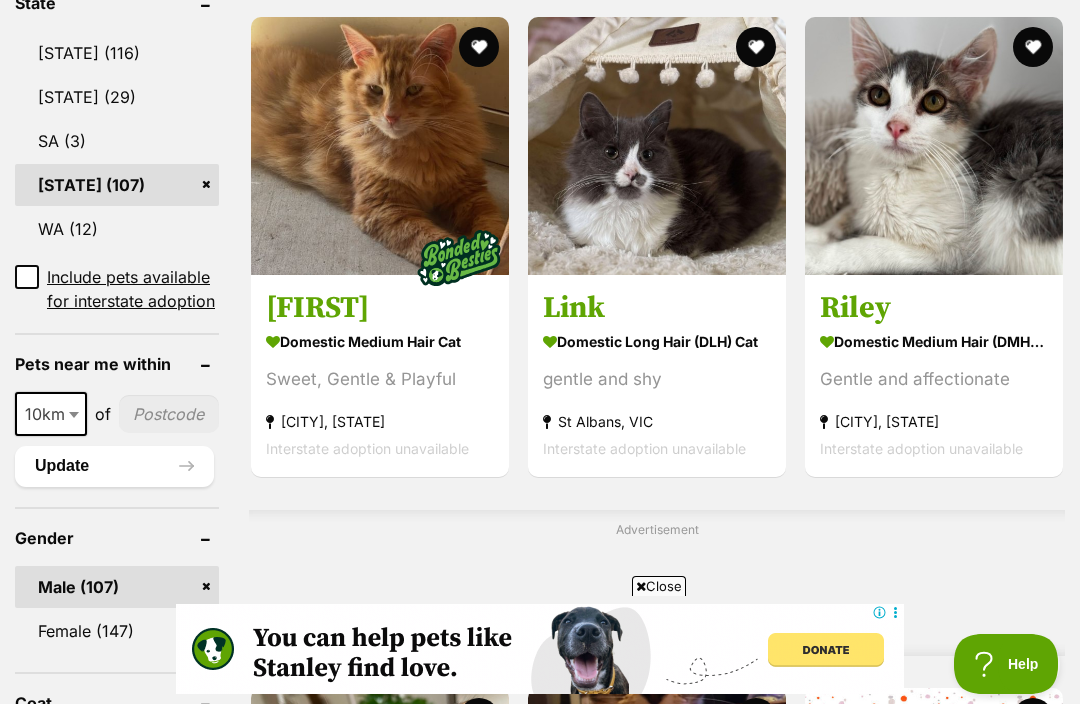 scroll, scrollTop: 1168, scrollLeft: 0, axis: vertical 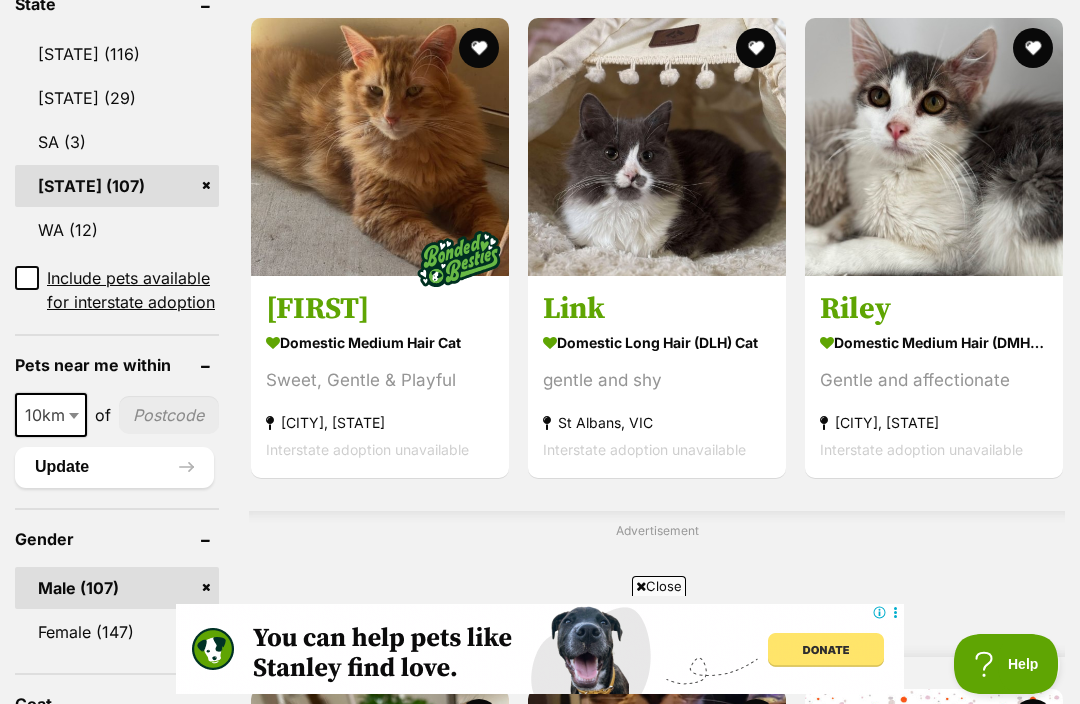 click at bounding box center (657, 147) 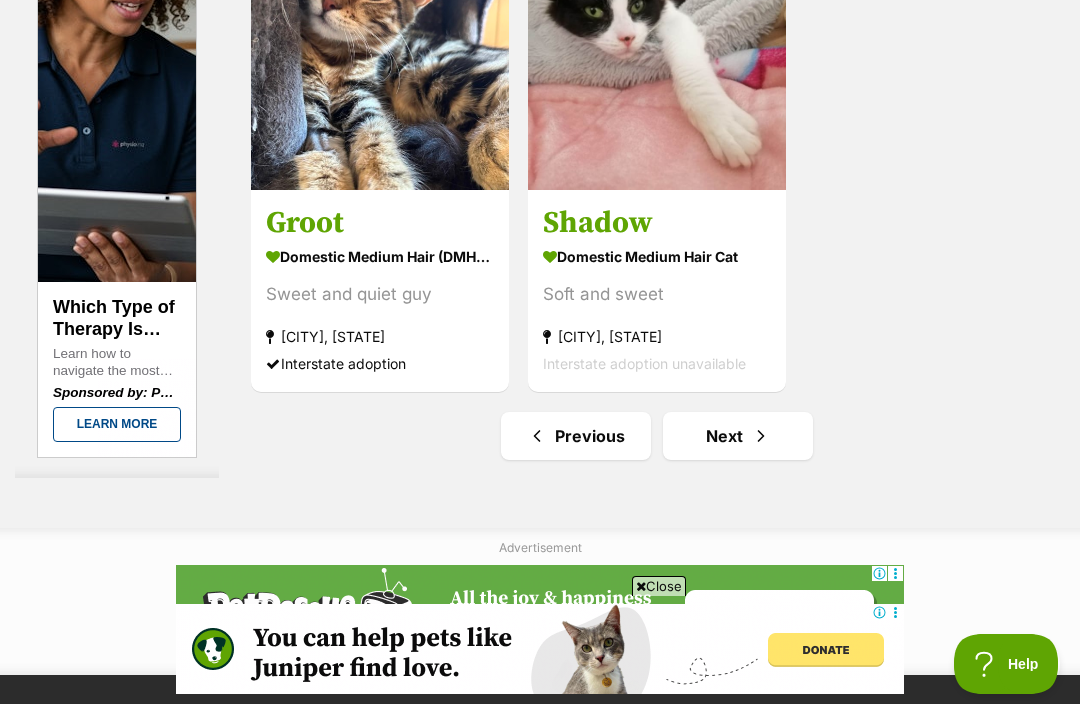 scroll, scrollTop: 4210, scrollLeft: 0, axis: vertical 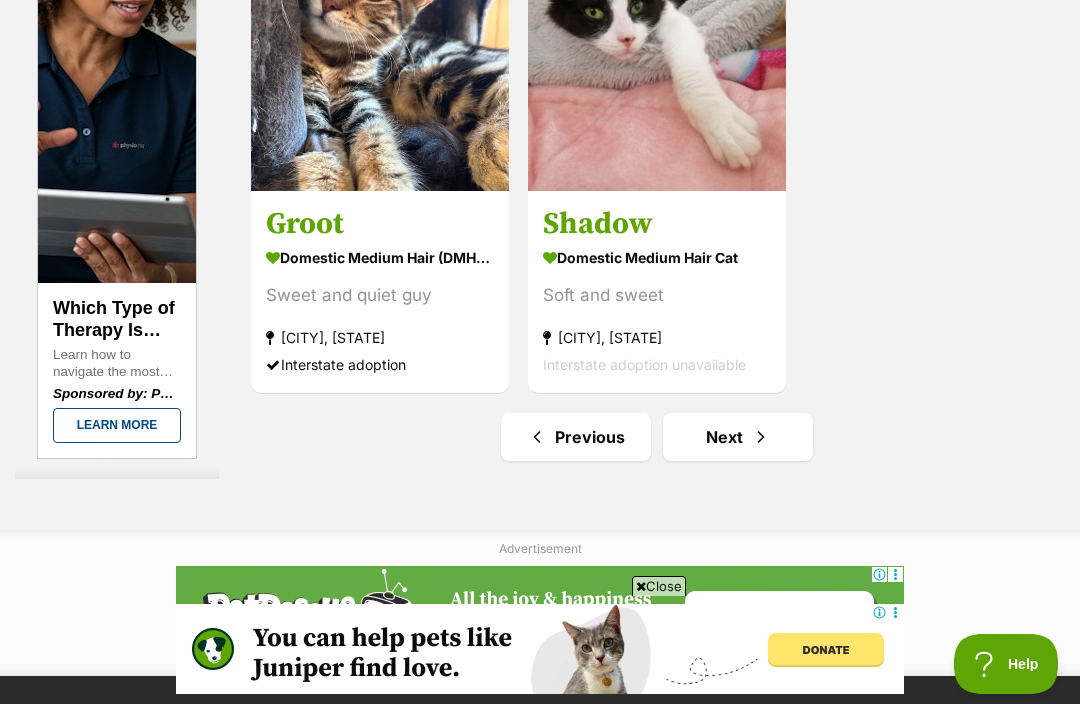 click at bounding box center (761, 437) 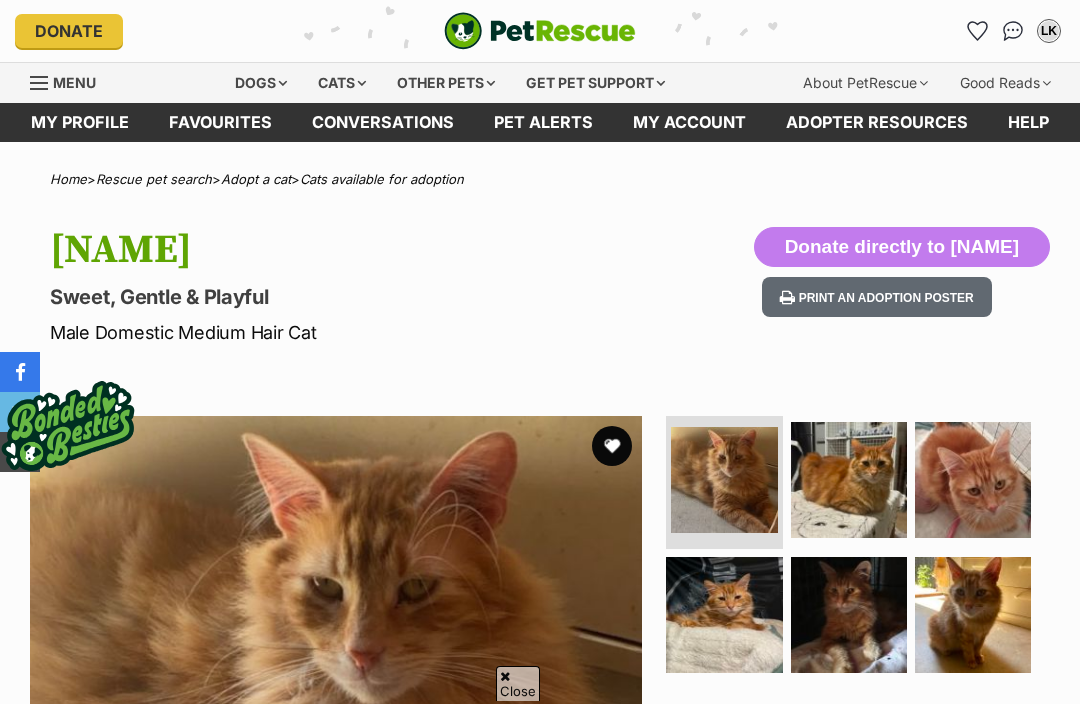 scroll, scrollTop: 991, scrollLeft: 0, axis: vertical 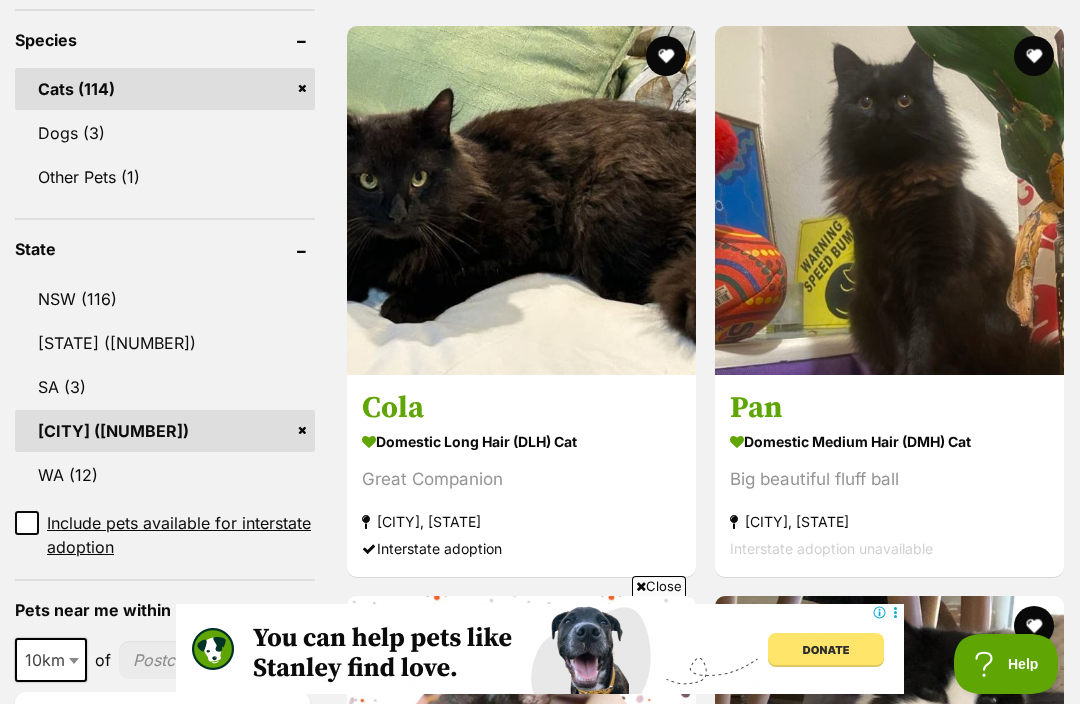 click at bounding box center [889, 200] 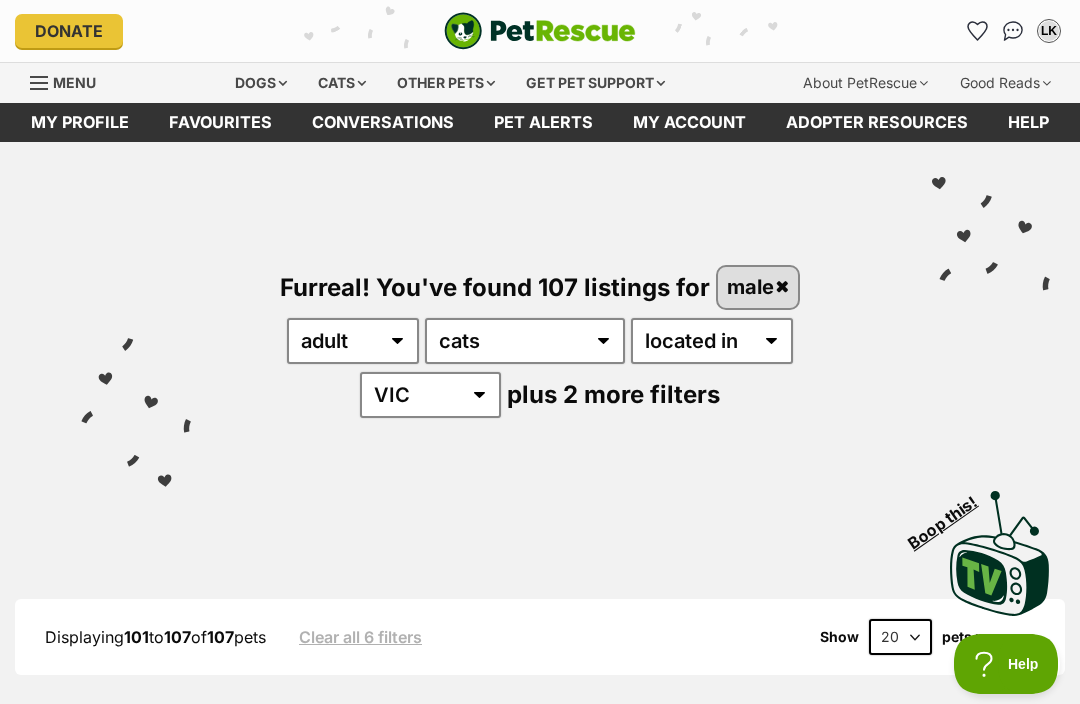 scroll, scrollTop: 0, scrollLeft: 0, axis: both 